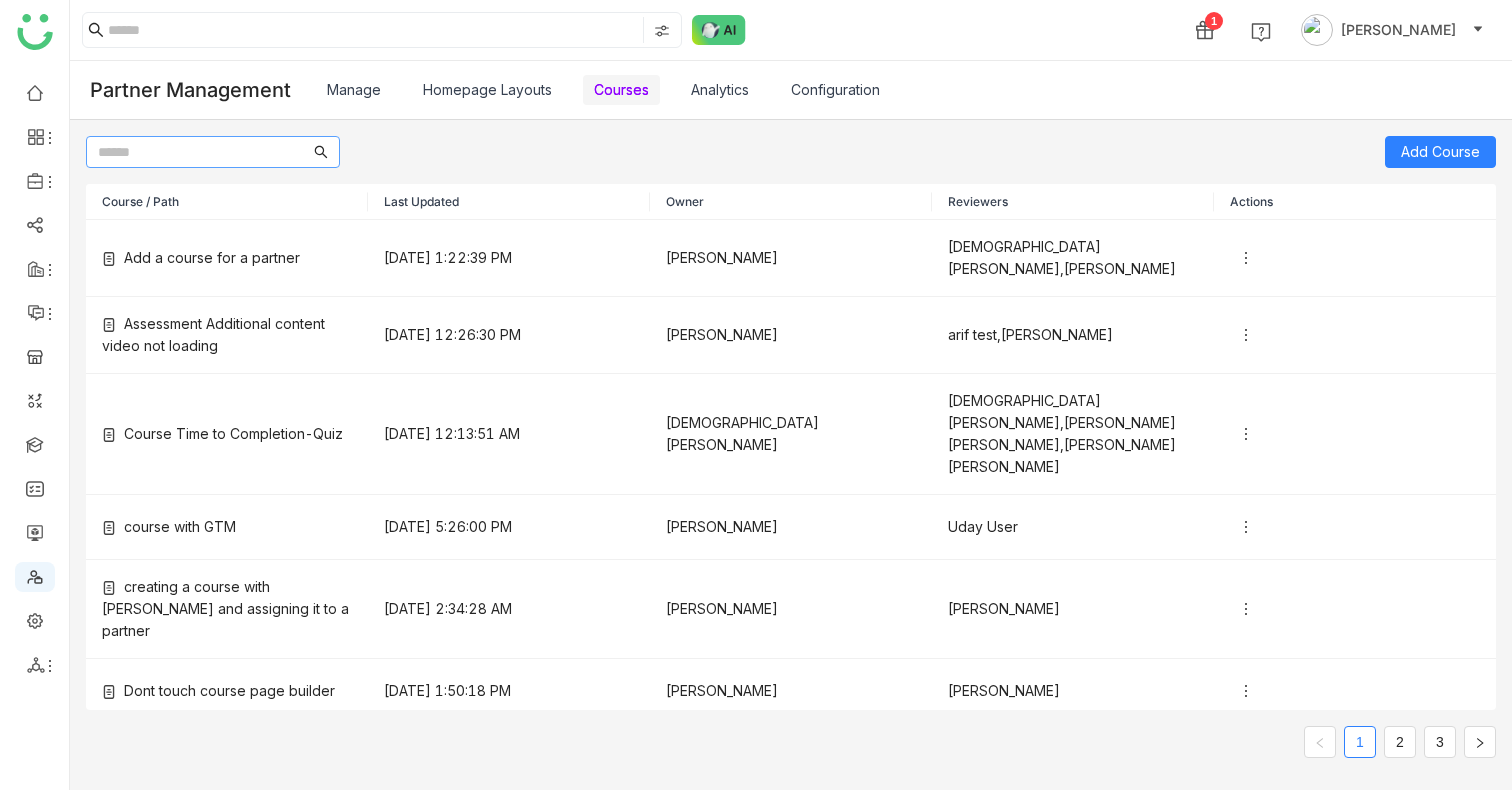 scroll, scrollTop: 0, scrollLeft: 0, axis: both 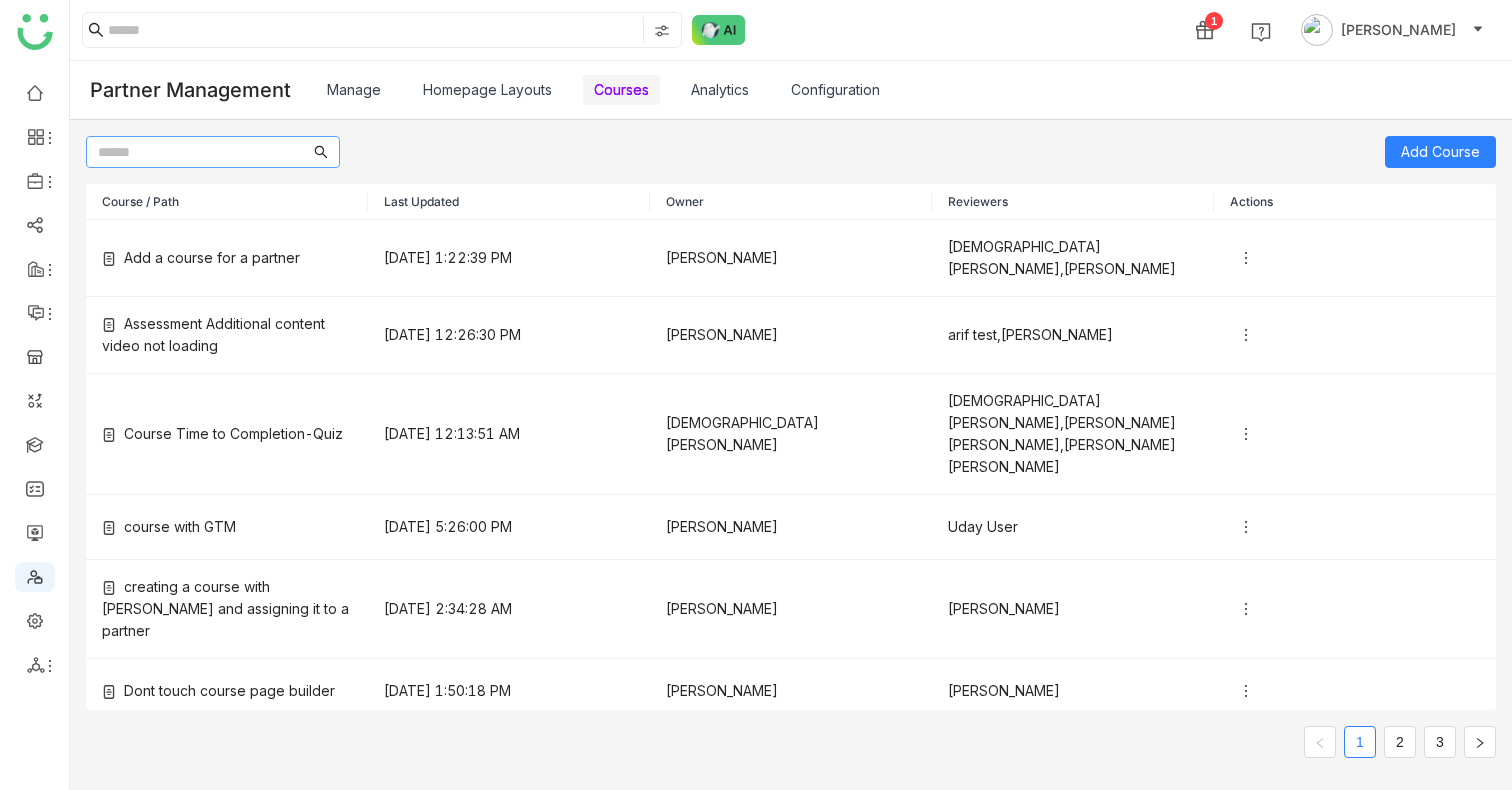 click 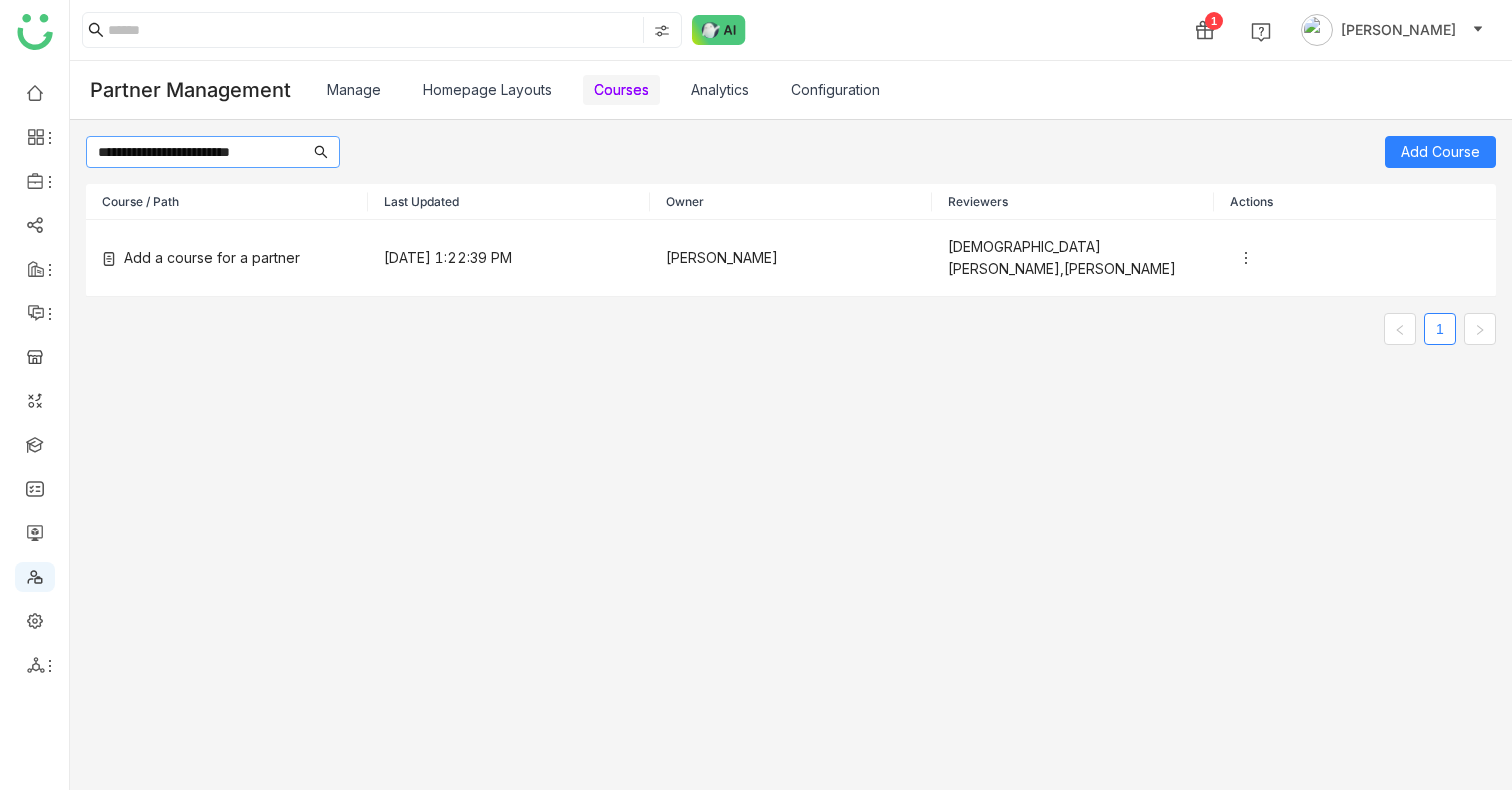 type on "**********" 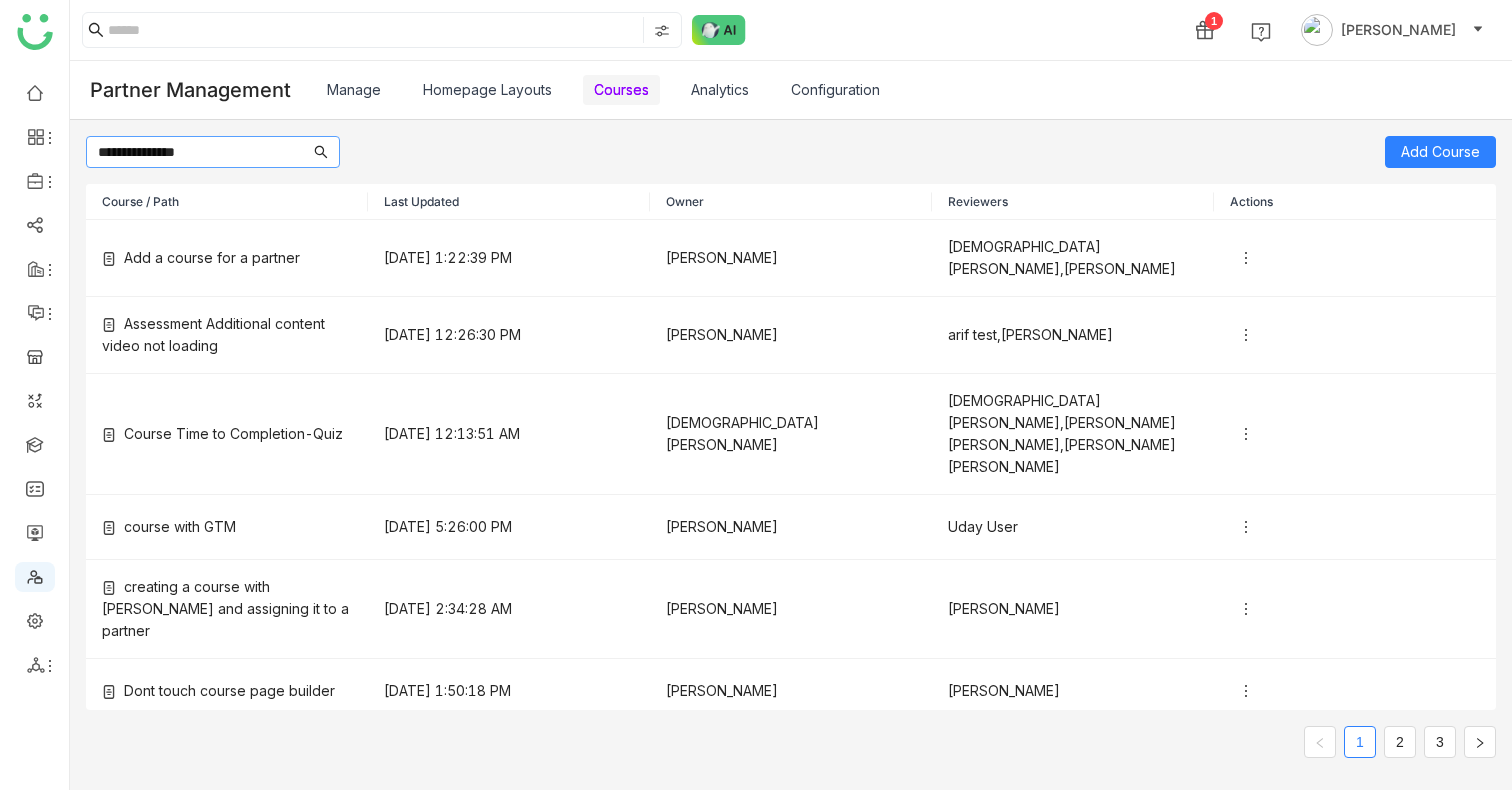 type on "**********" 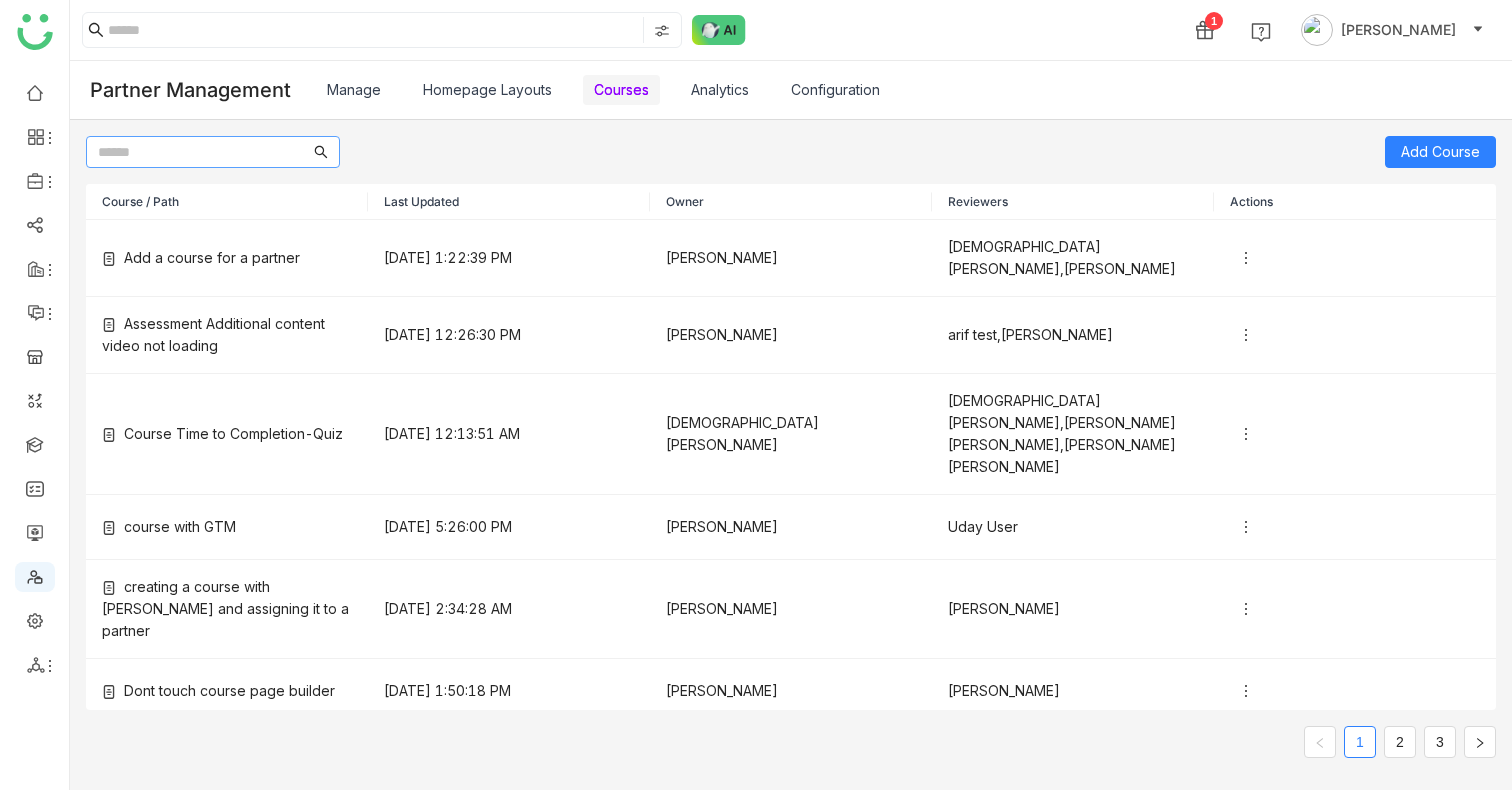 type 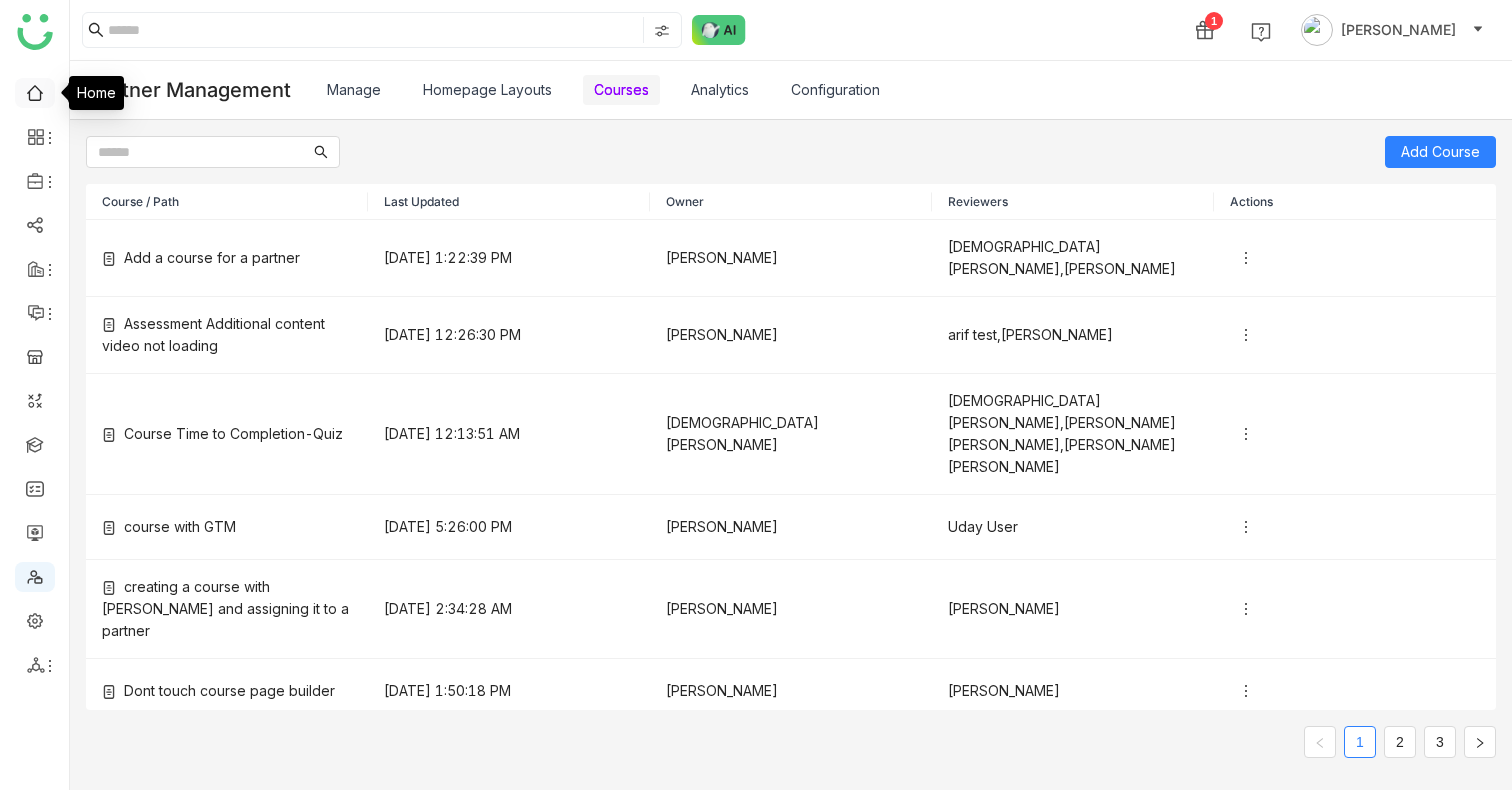 click at bounding box center [35, 91] 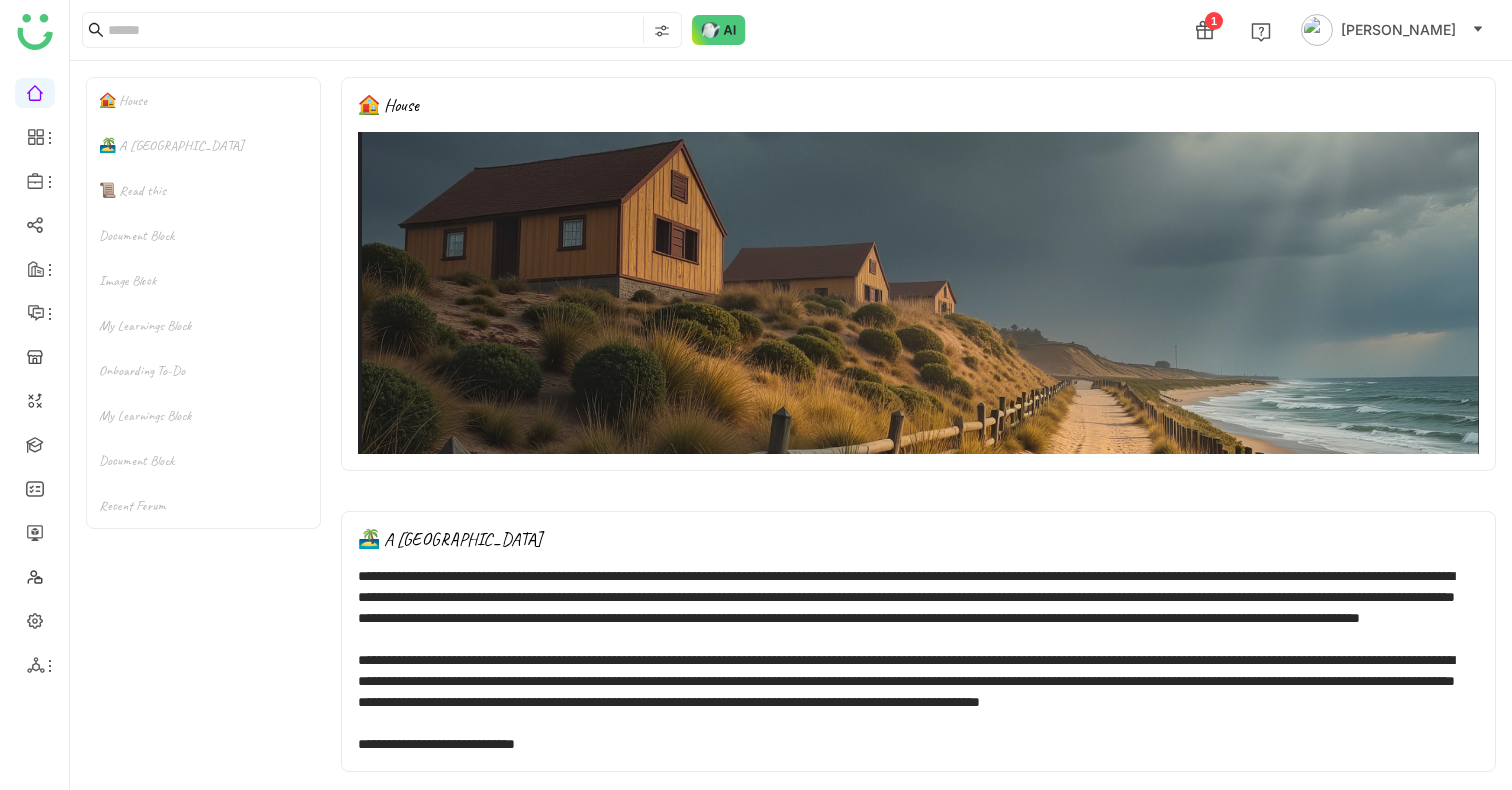 click on "🏝️ A Calming Beach House" 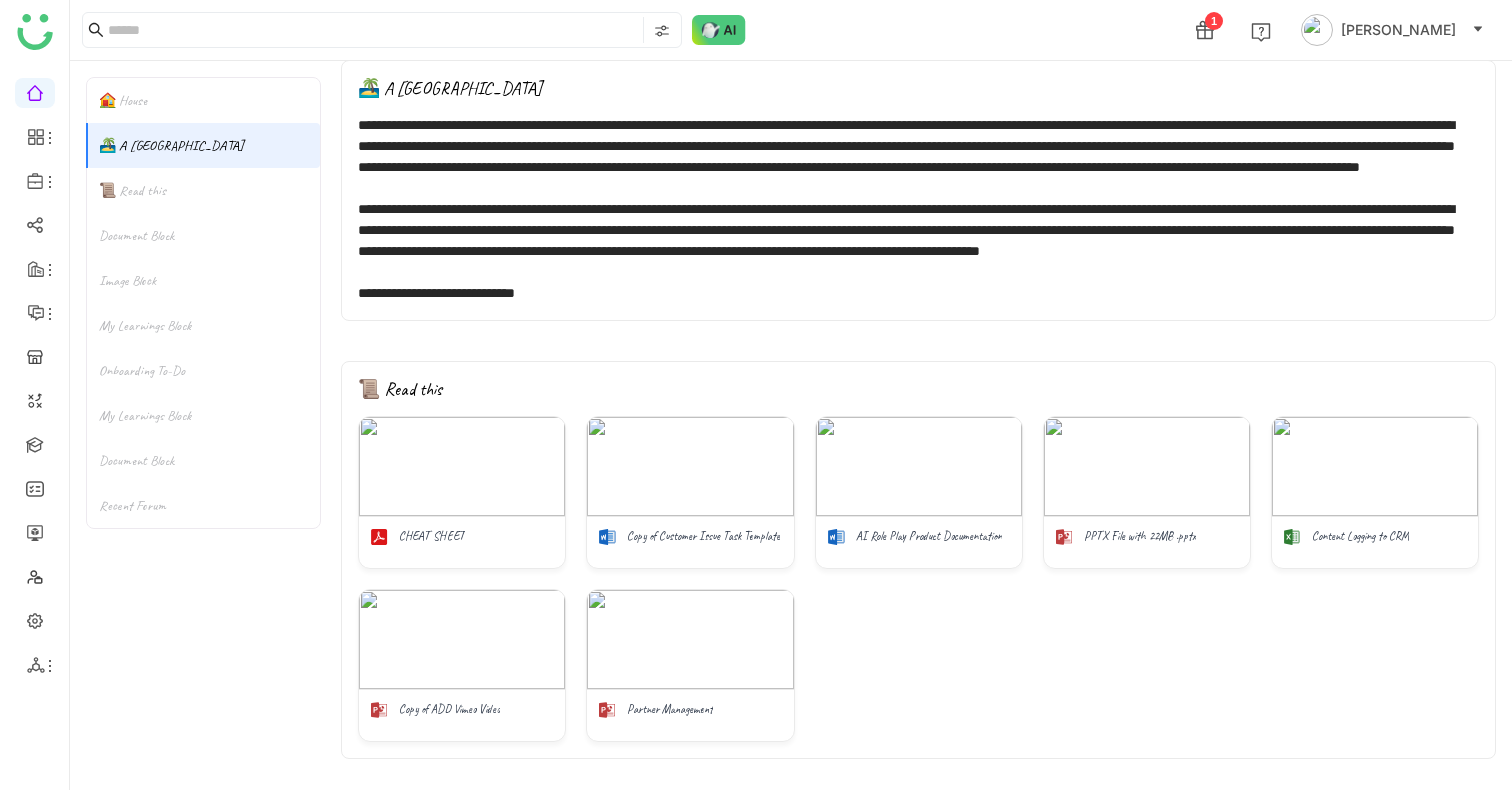 click on "📜 Read this" 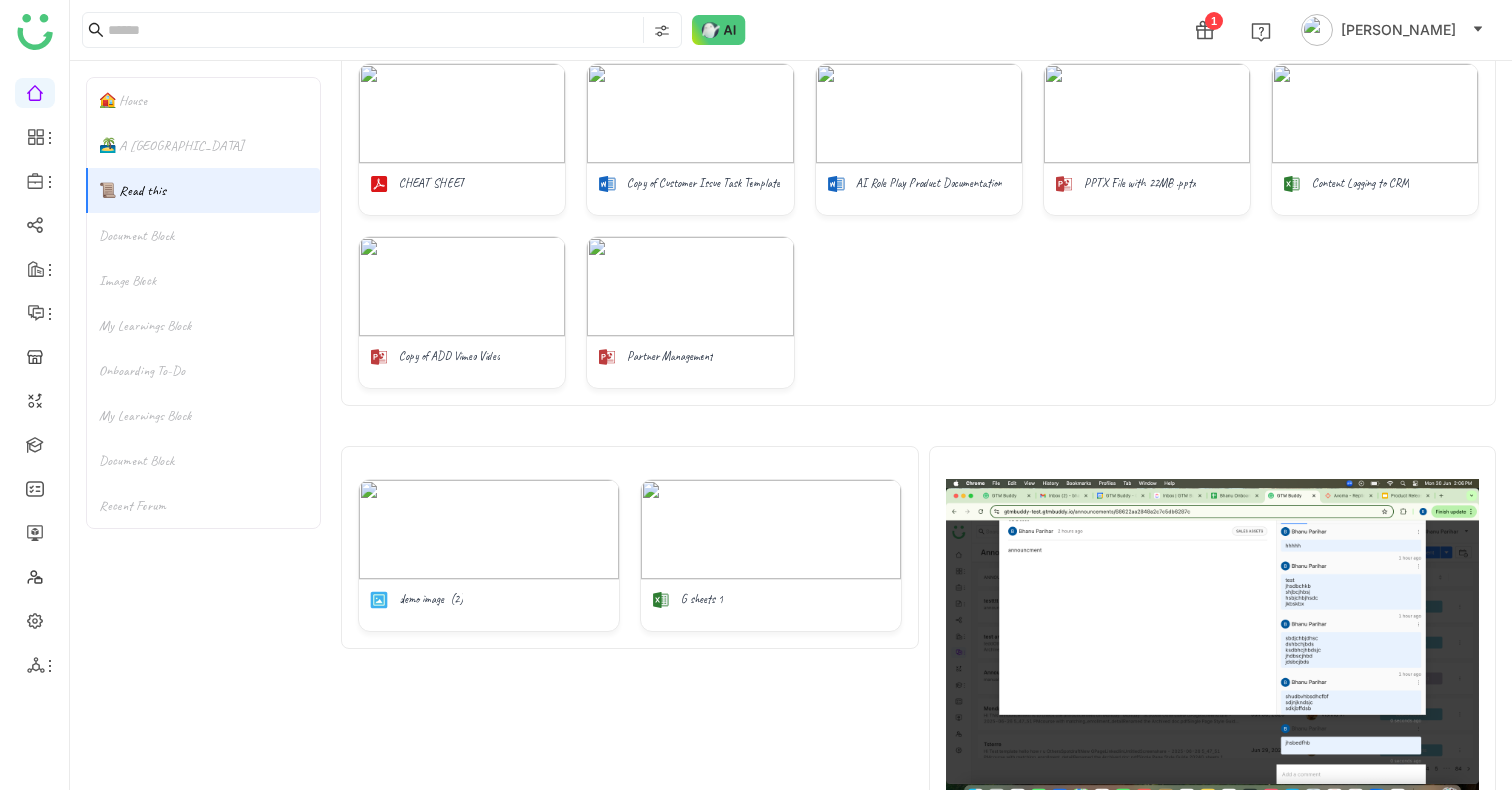 scroll, scrollTop: 805, scrollLeft: 0, axis: vertical 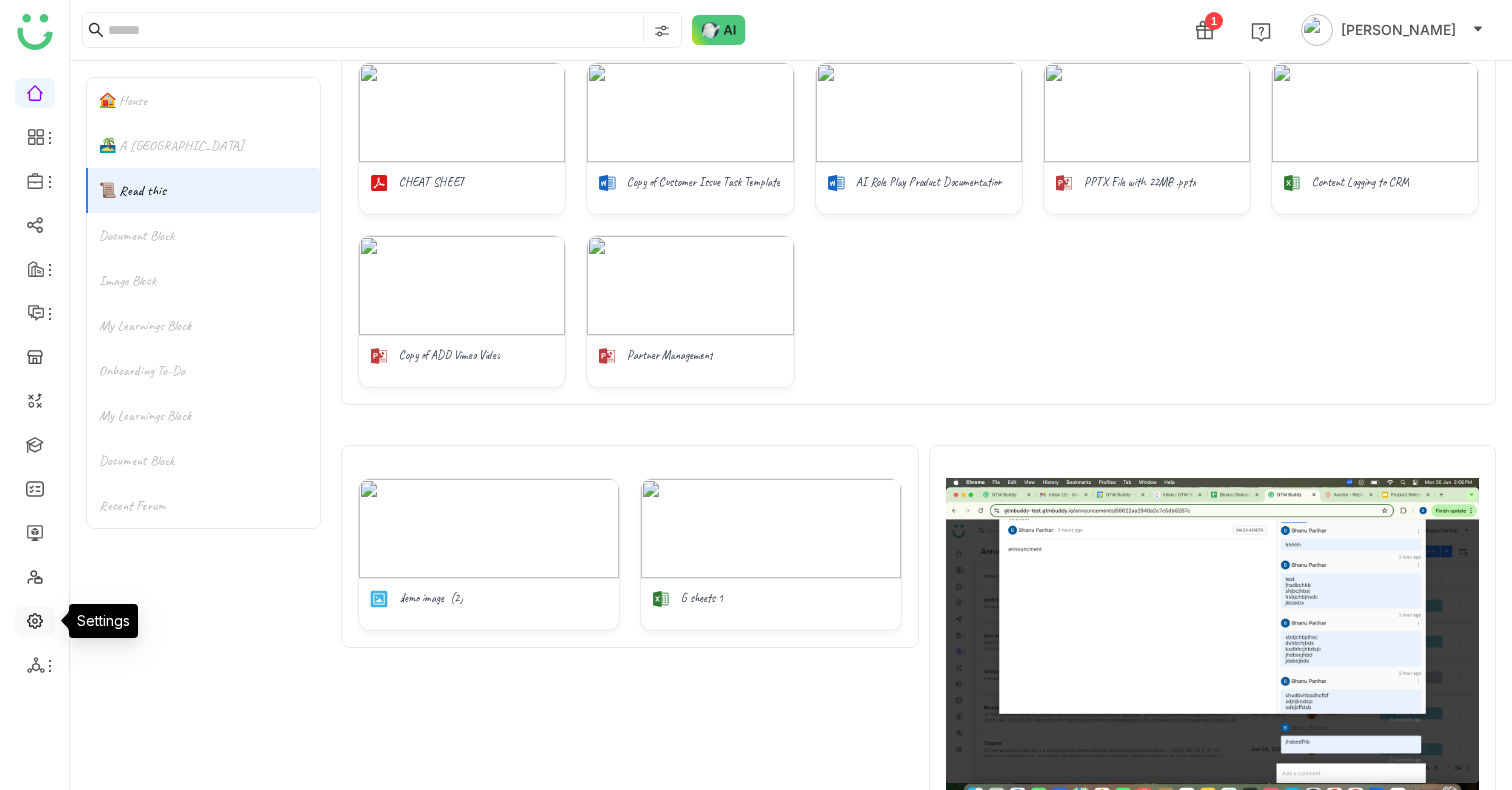 click at bounding box center [35, 619] 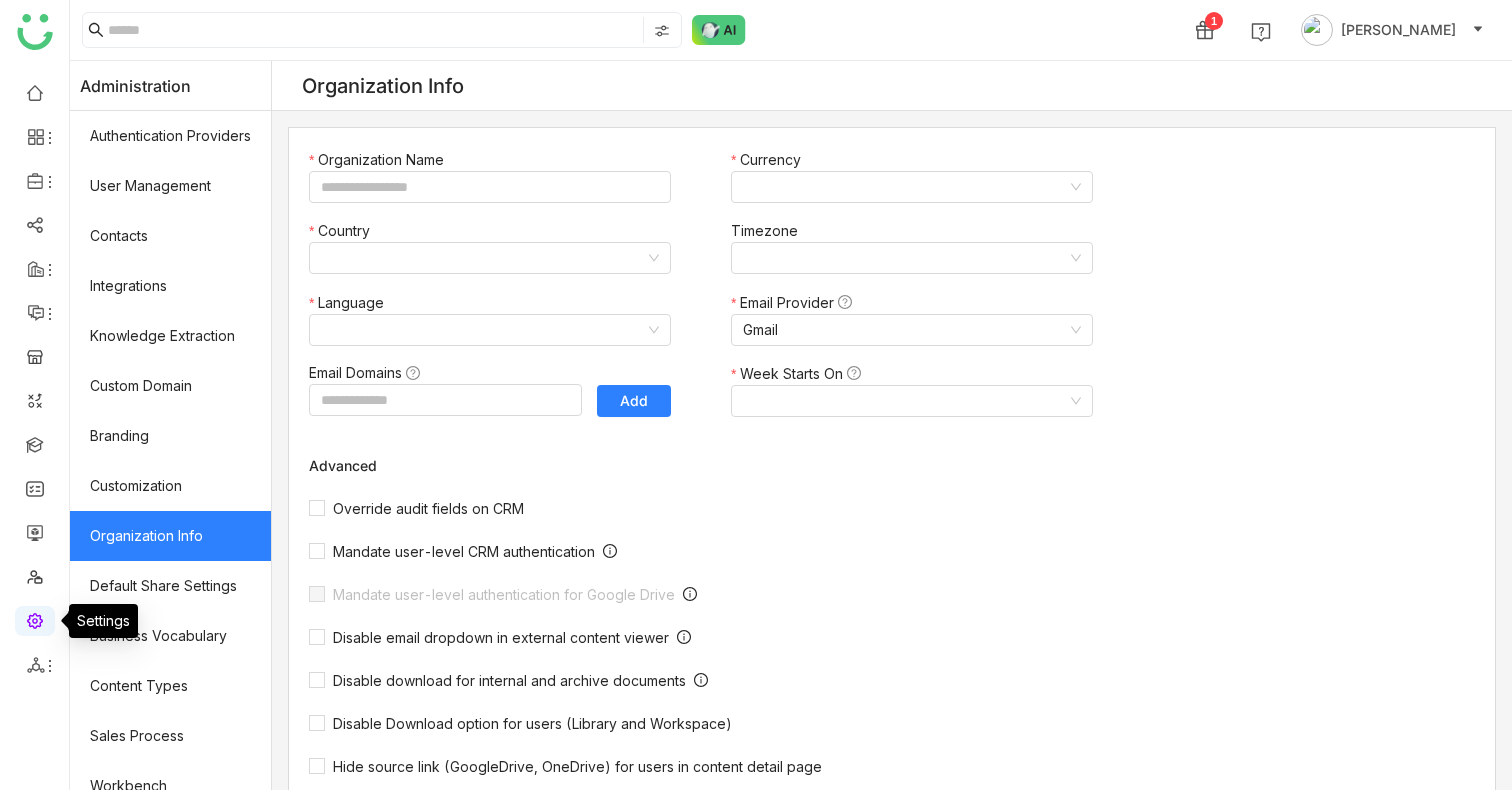 type on "*******" 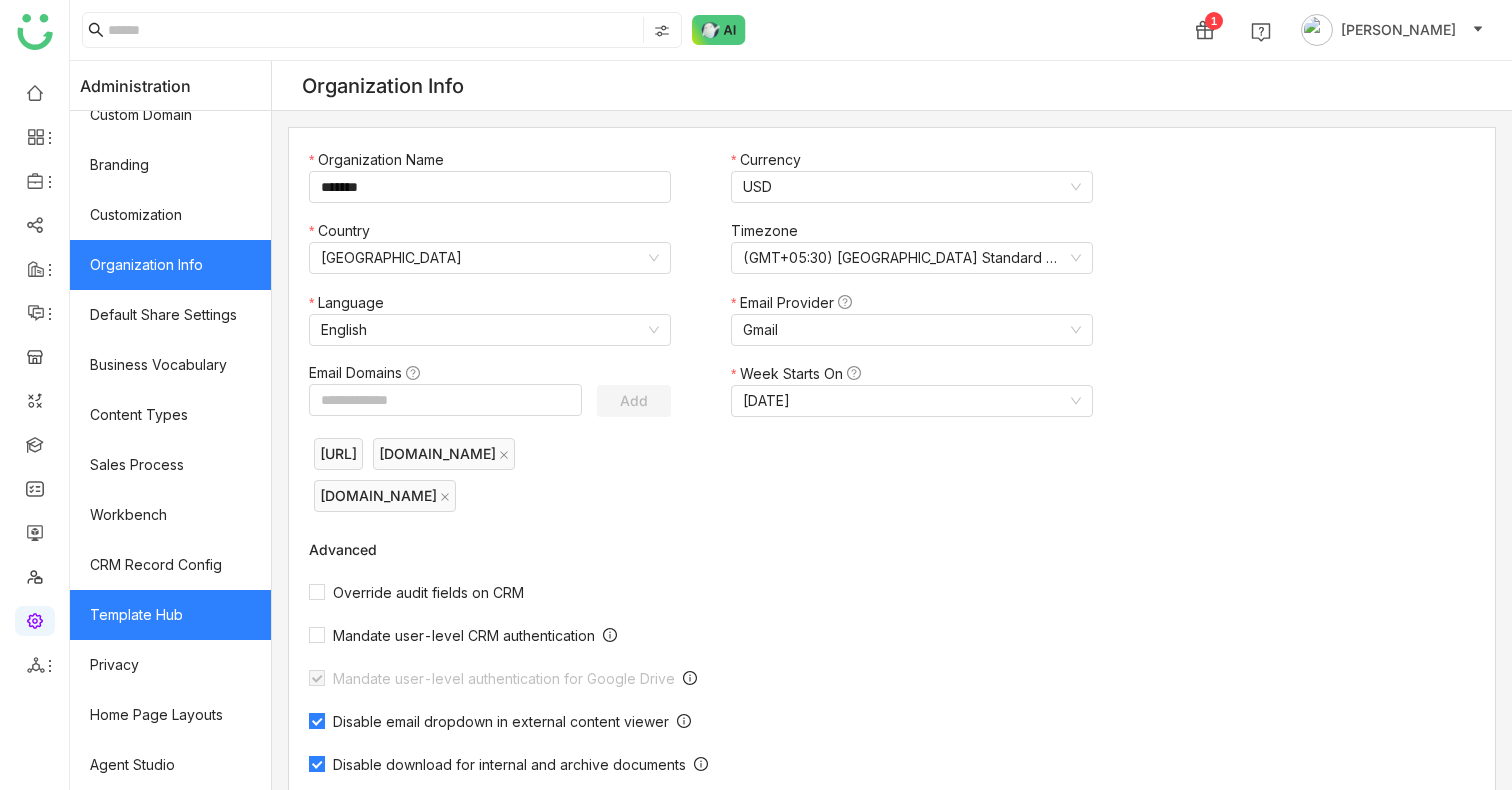scroll, scrollTop: 0, scrollLeft: 0, axis: both 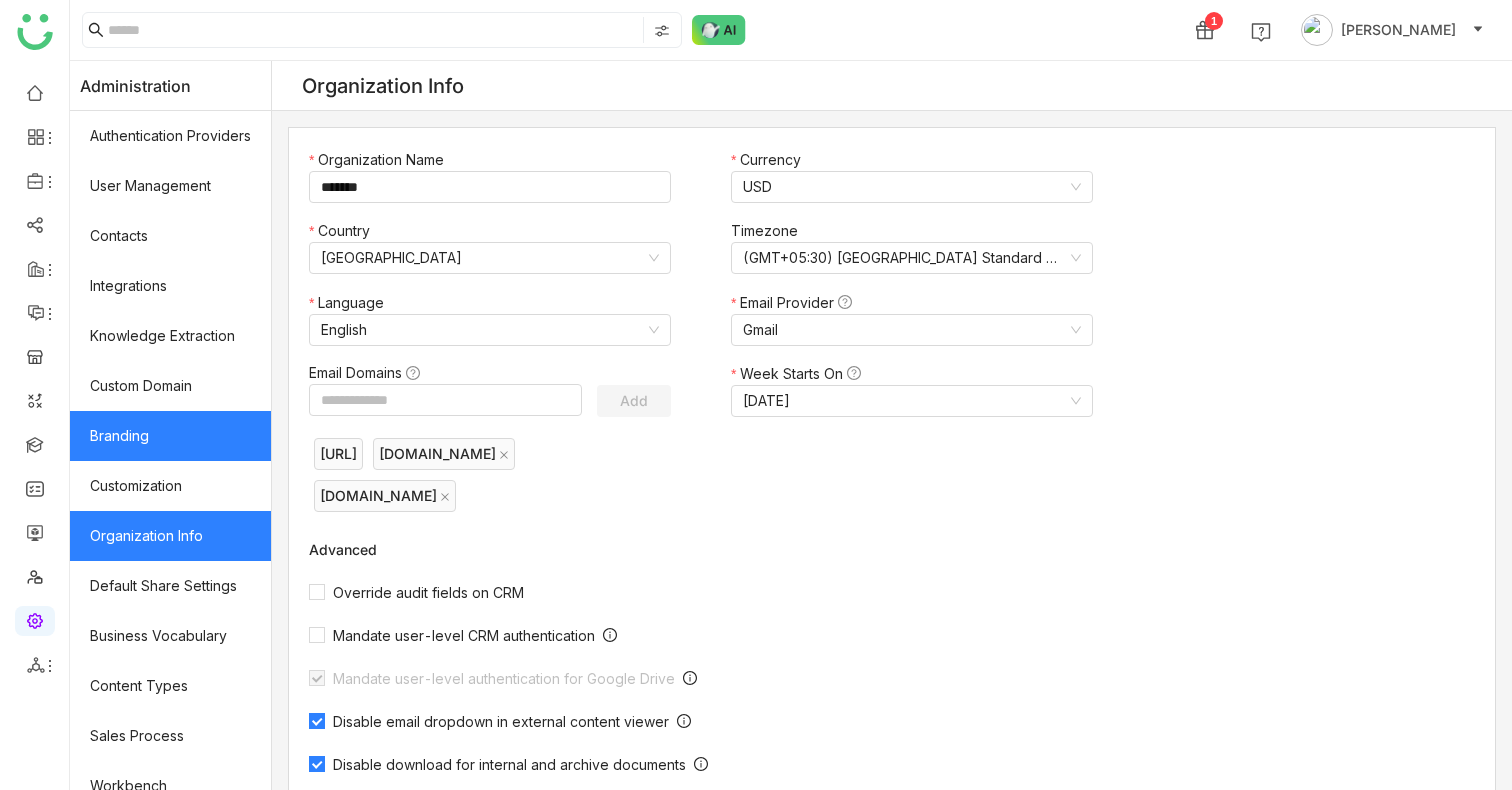 click on "Branding" 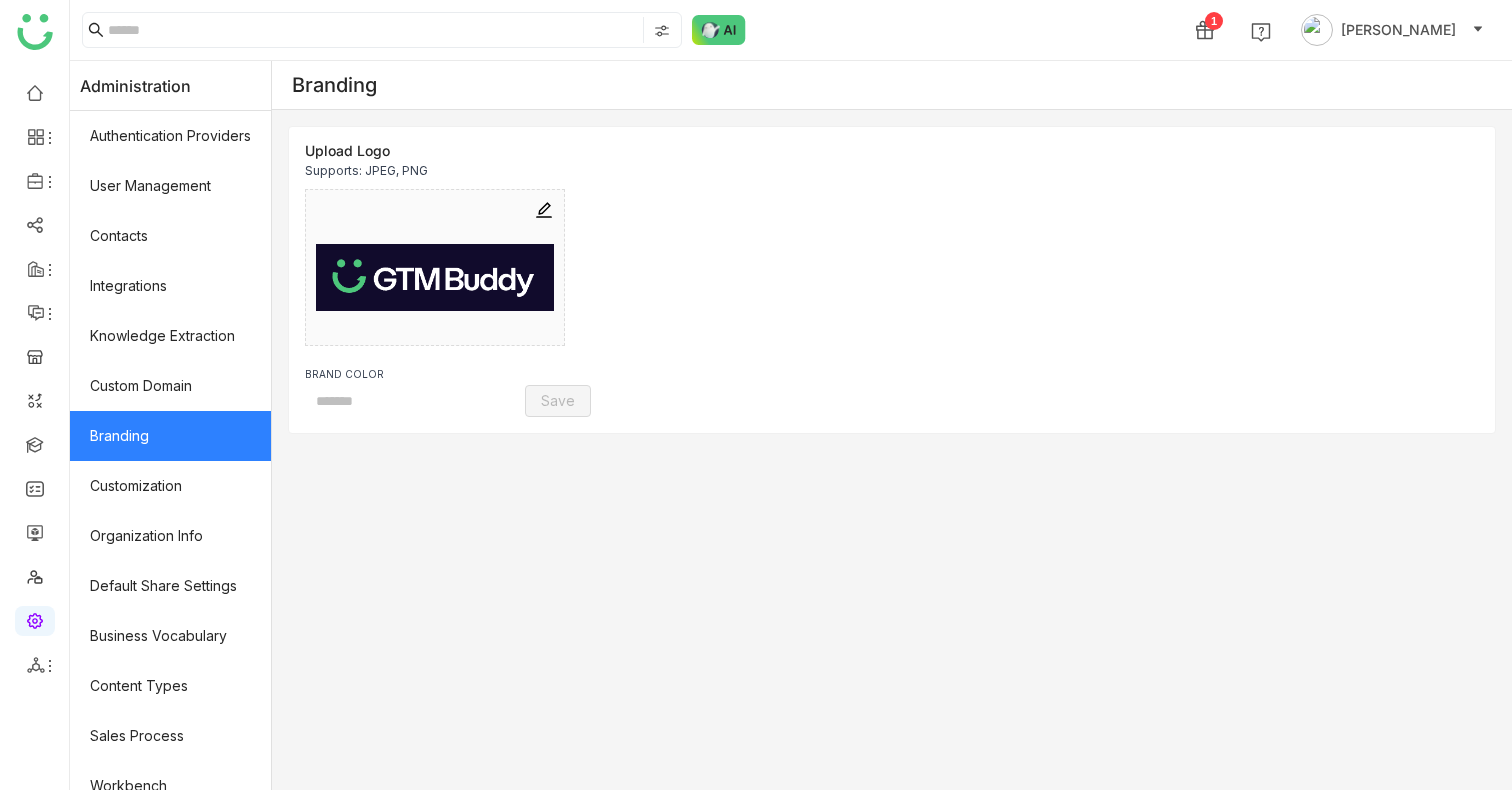 type on "*******" 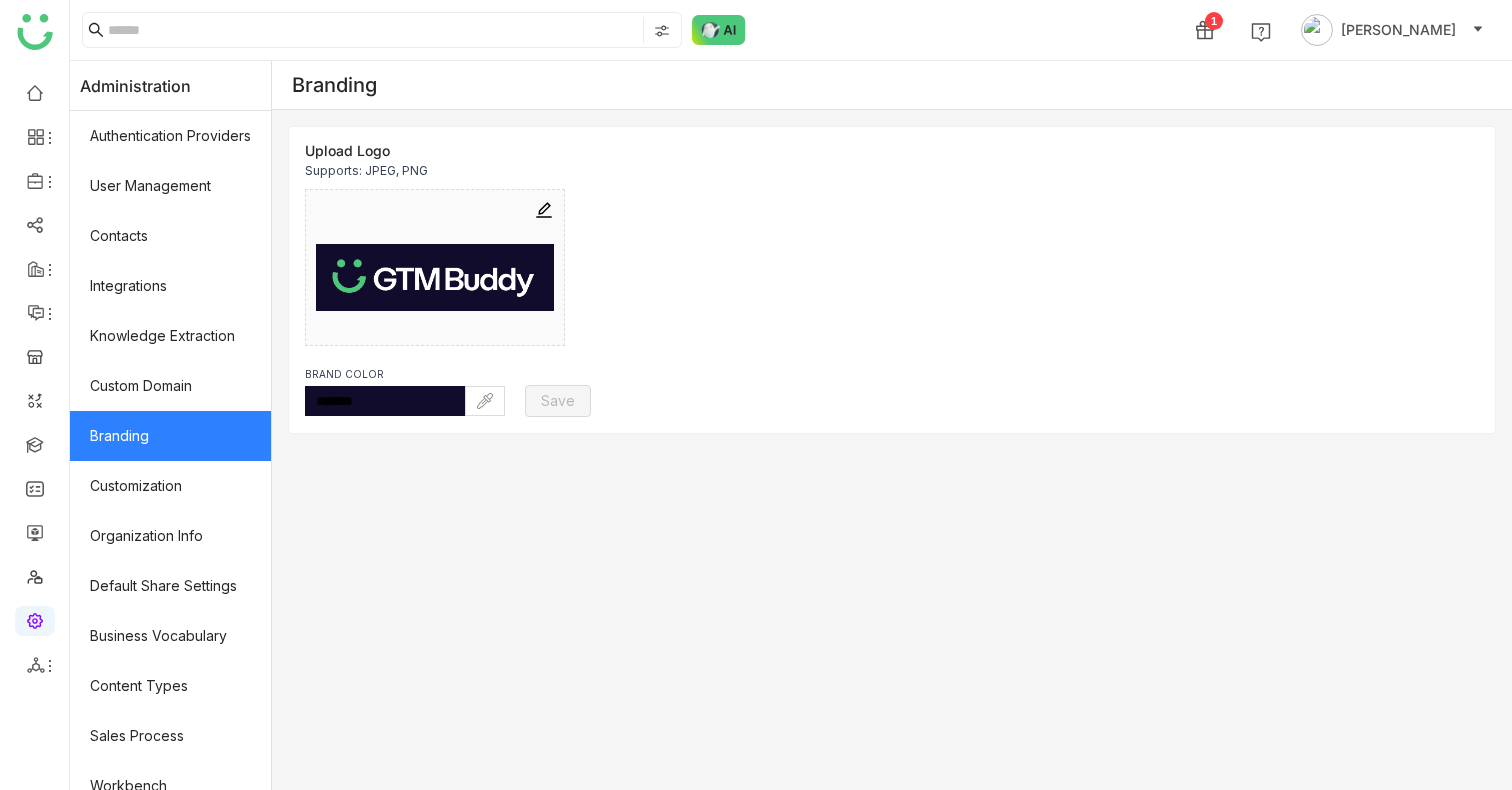 click on "Branding" 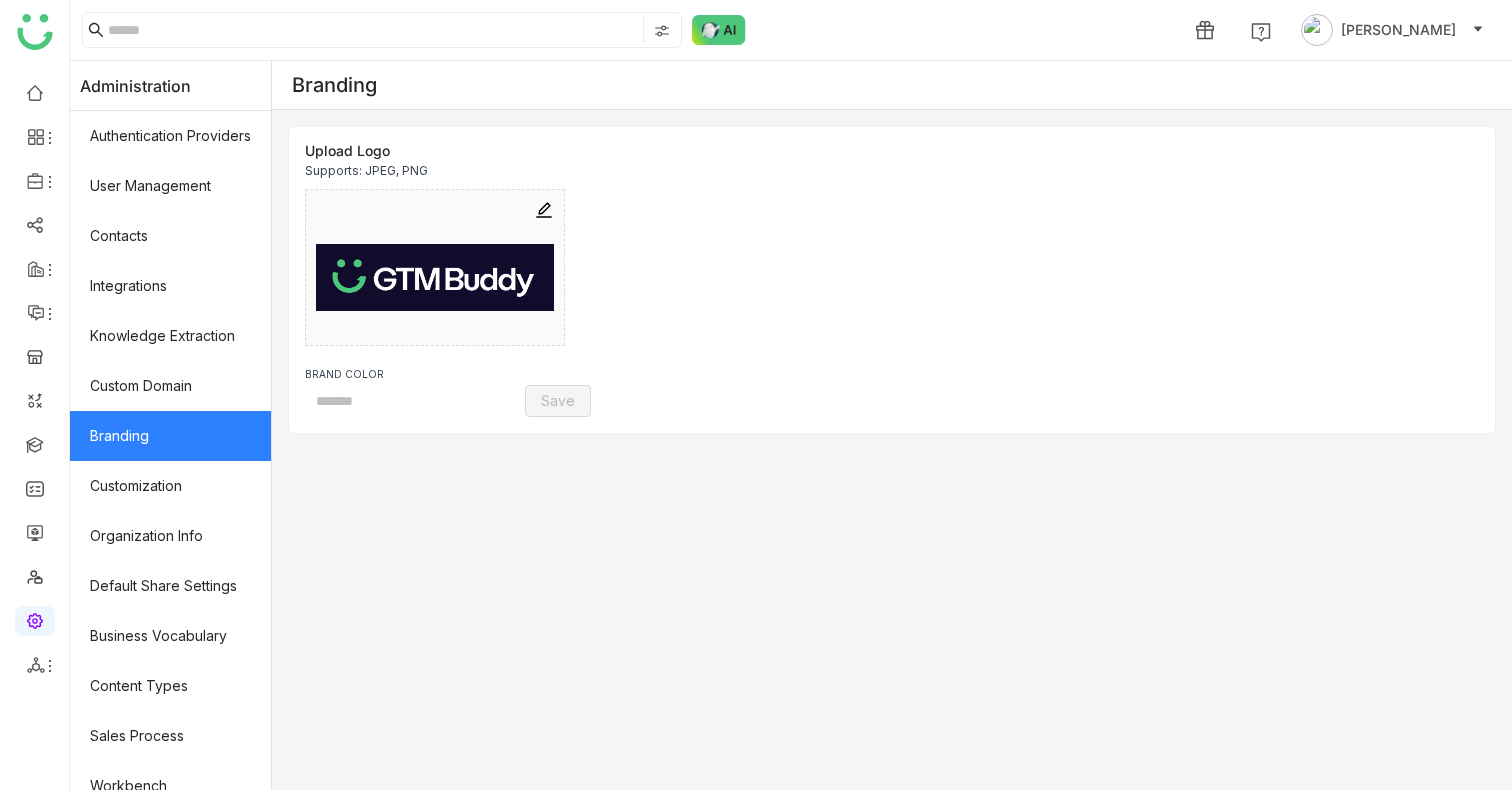 scroll, scrollTop: 0, scrollLeft: 0, axis: both 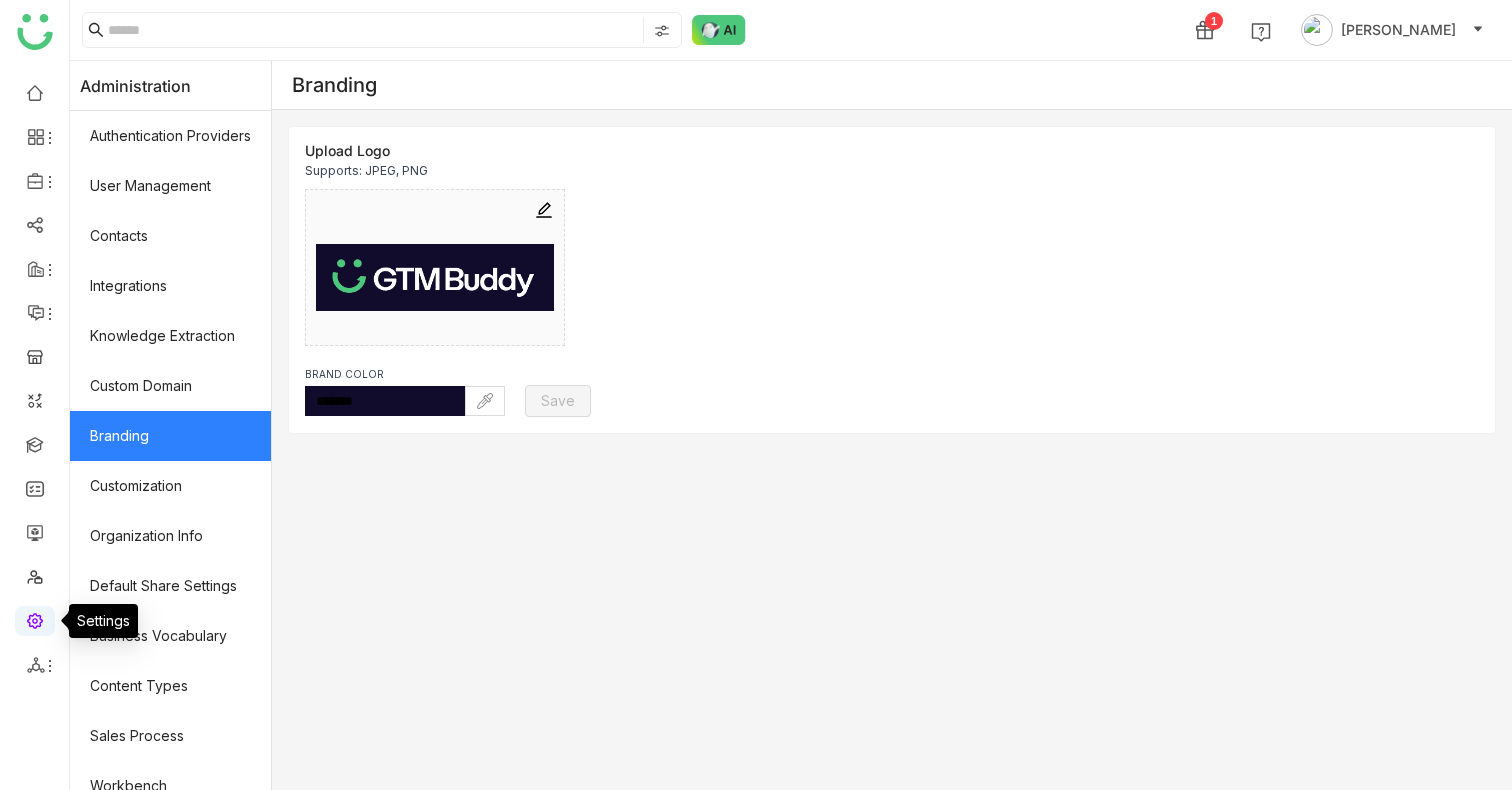 click at bounding box center [35, 619] 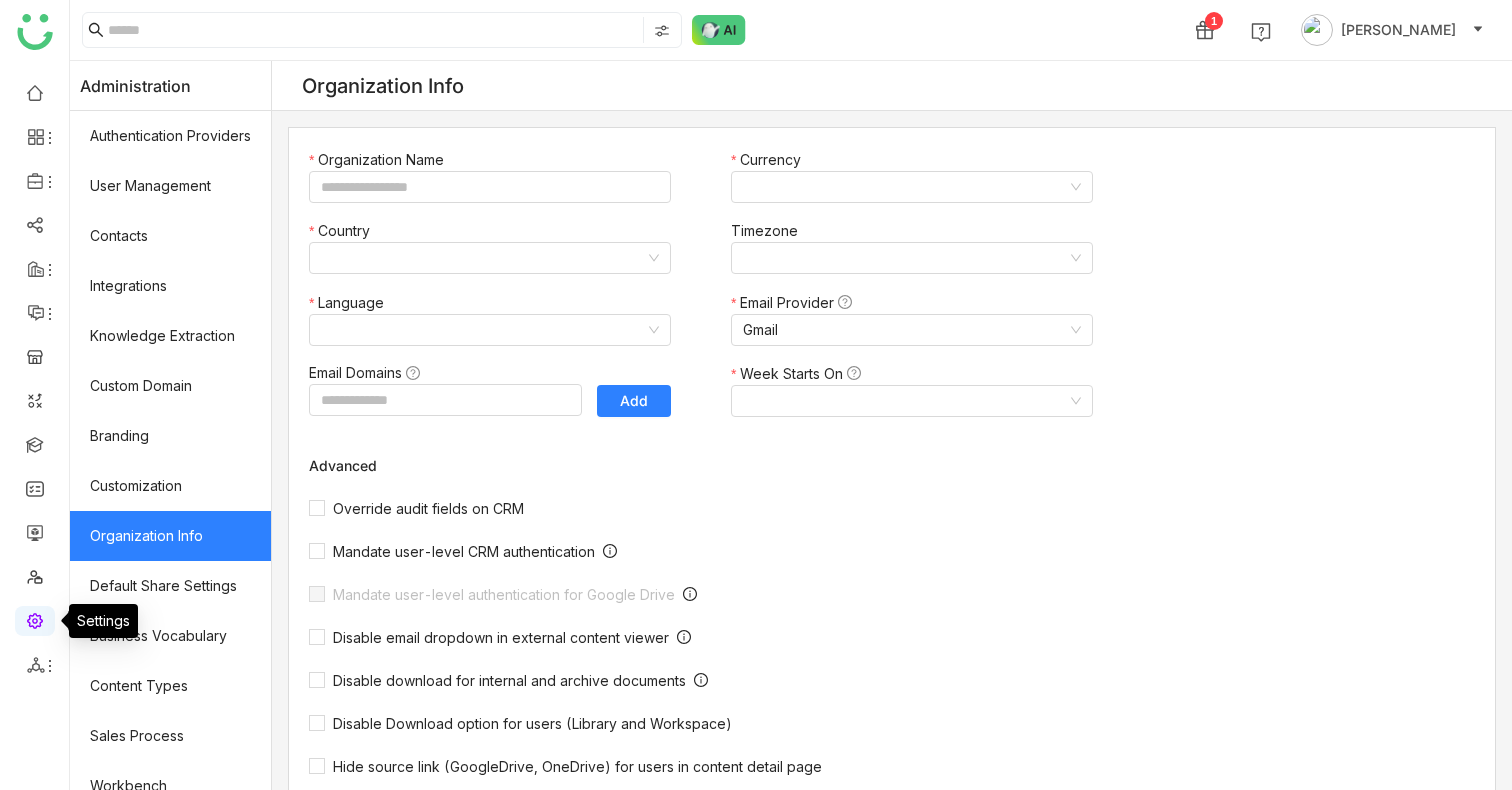 type on "*******" 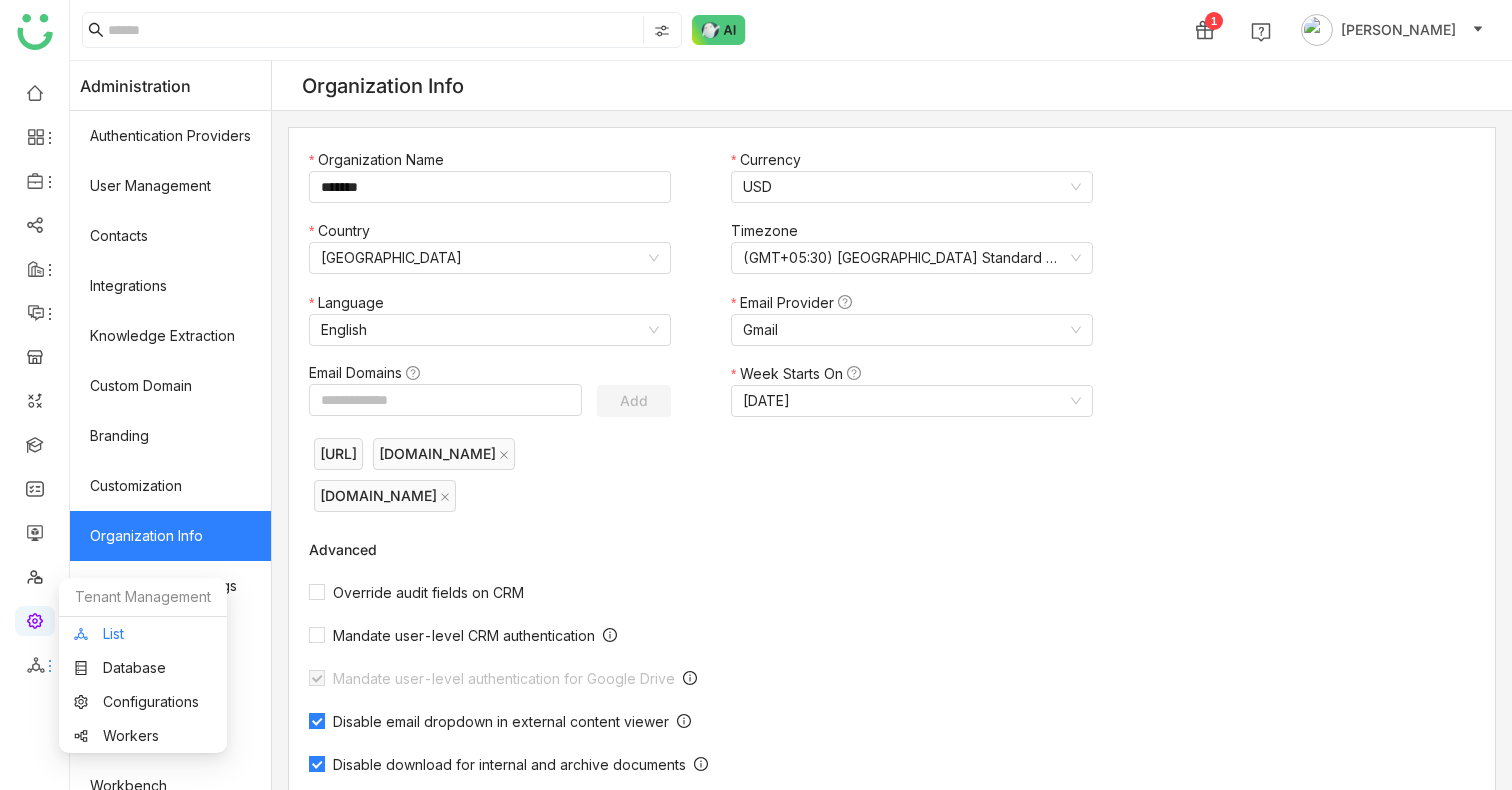 click on "List" at bounding box center (143, 634) 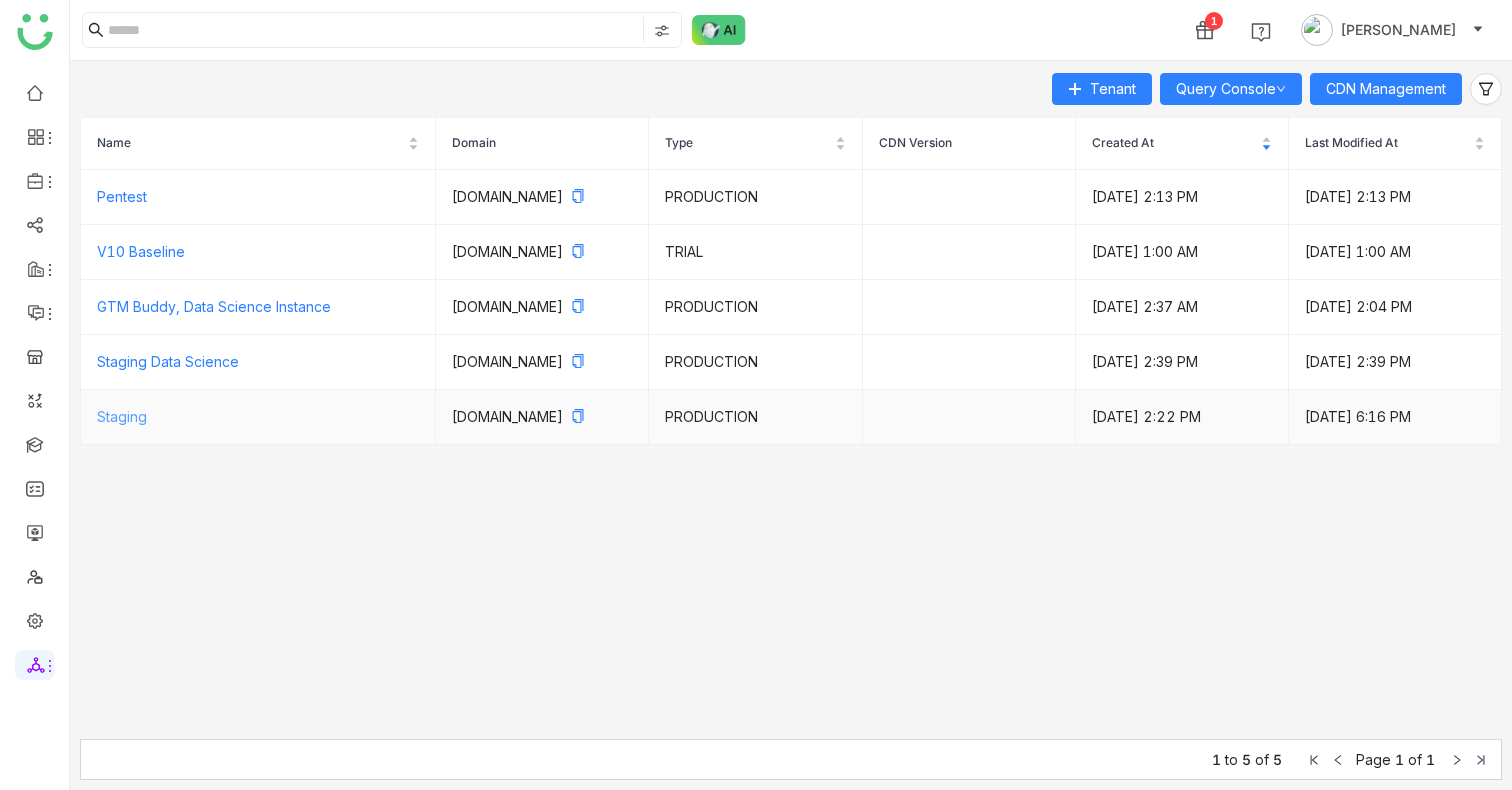 click on "Staging" 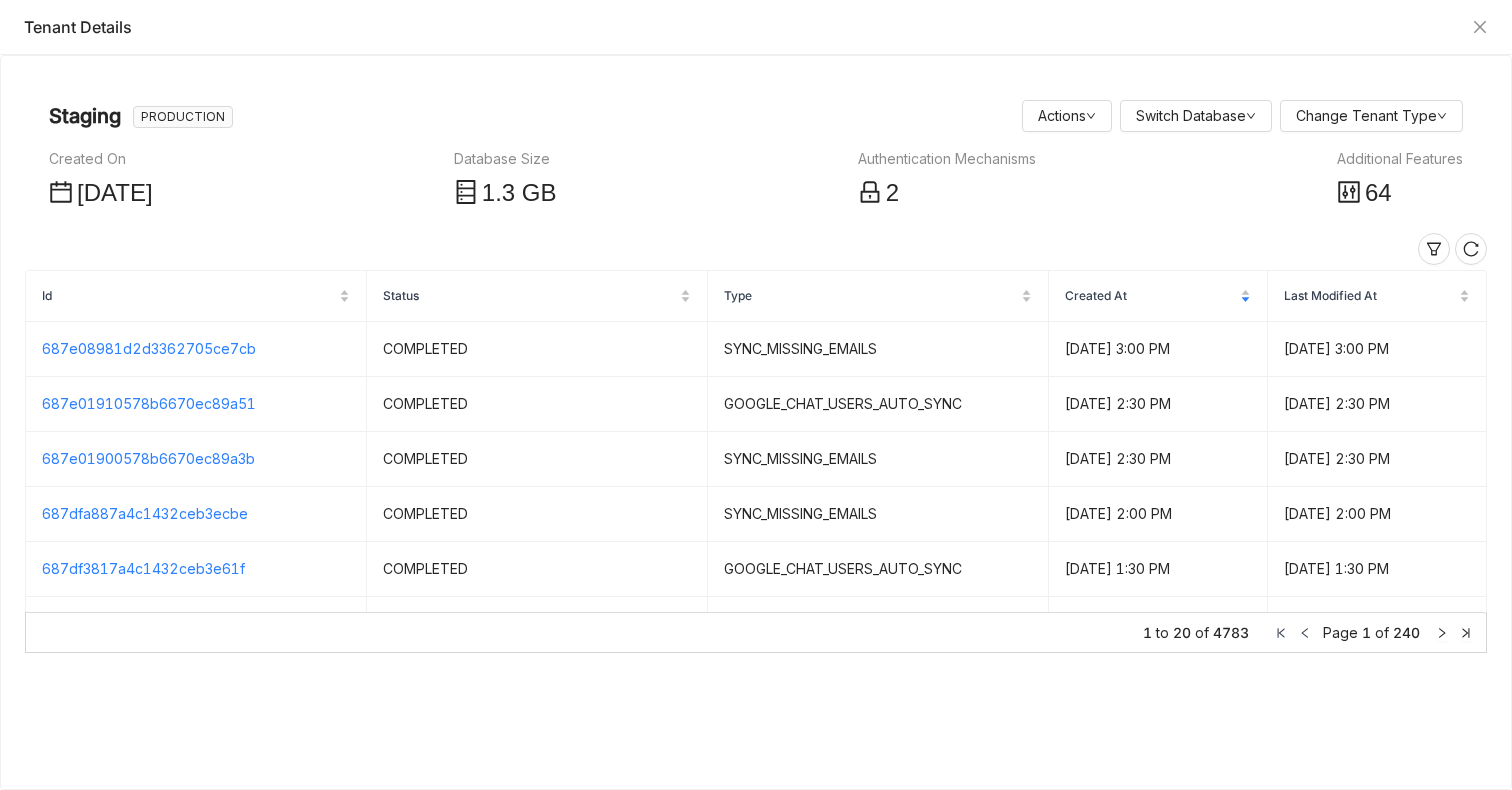 click on "Additional Features" at bounding box center [1400, 159] 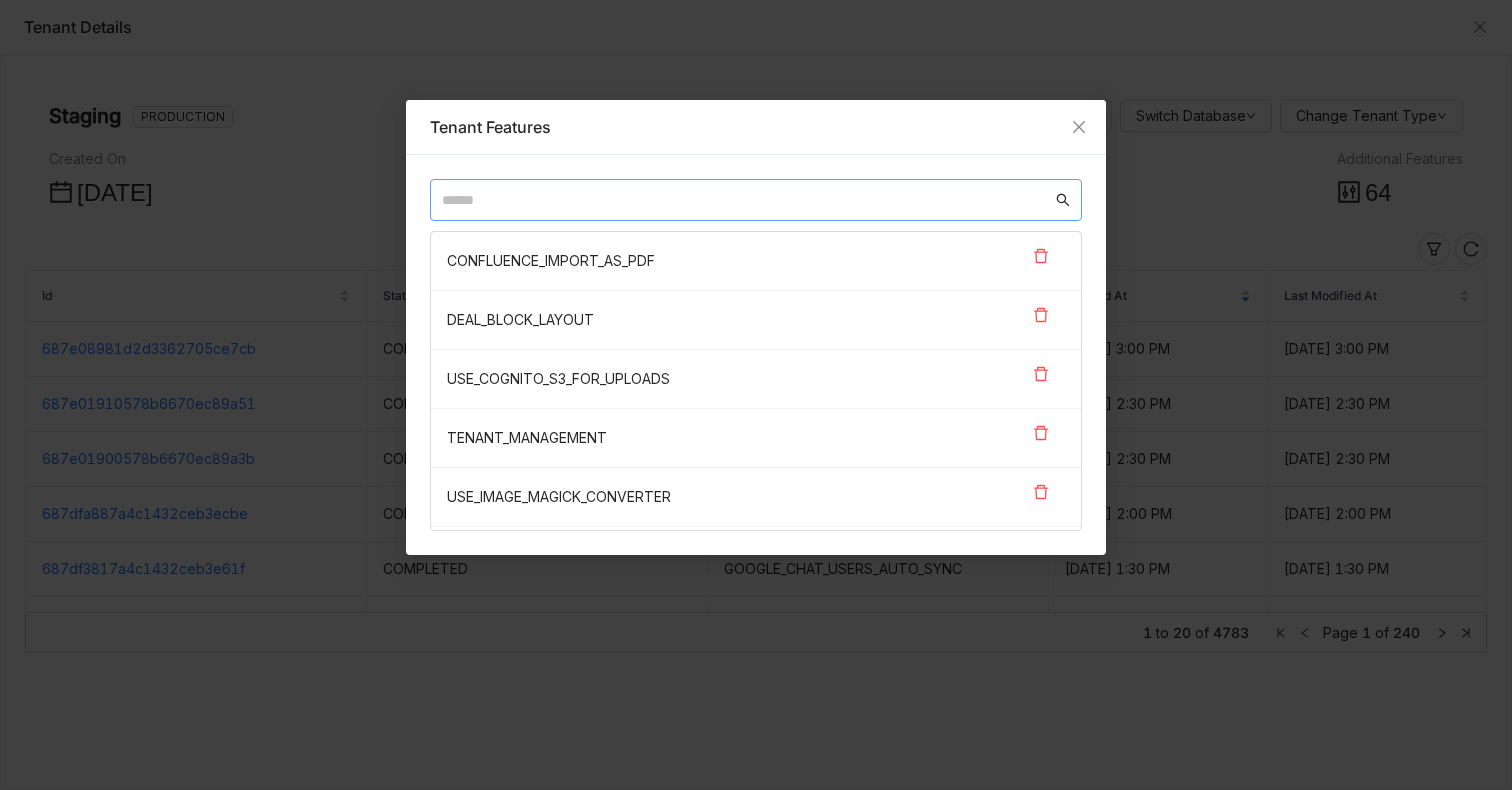 click at bounding box center [747, 200] 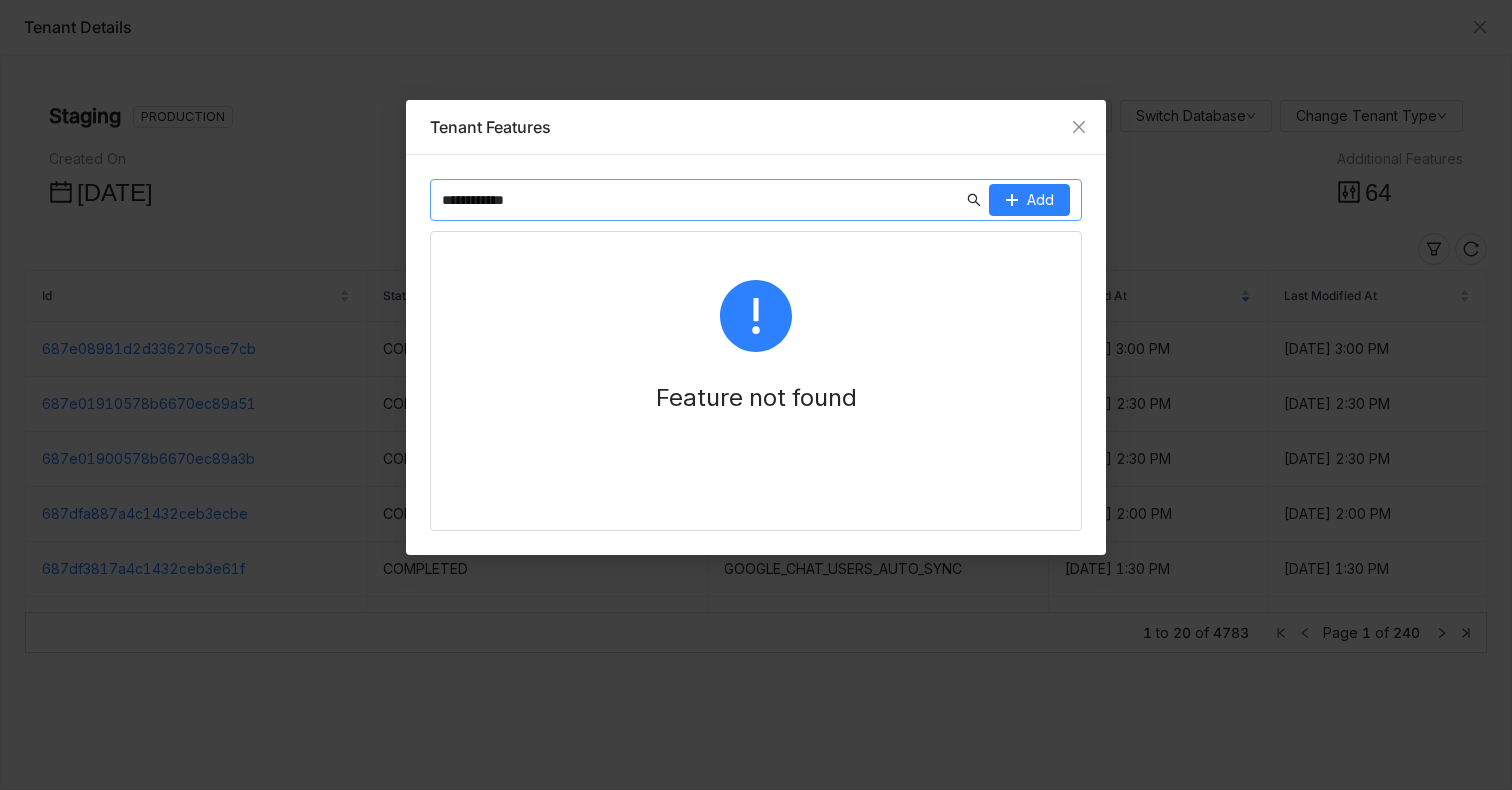 type on "**********" 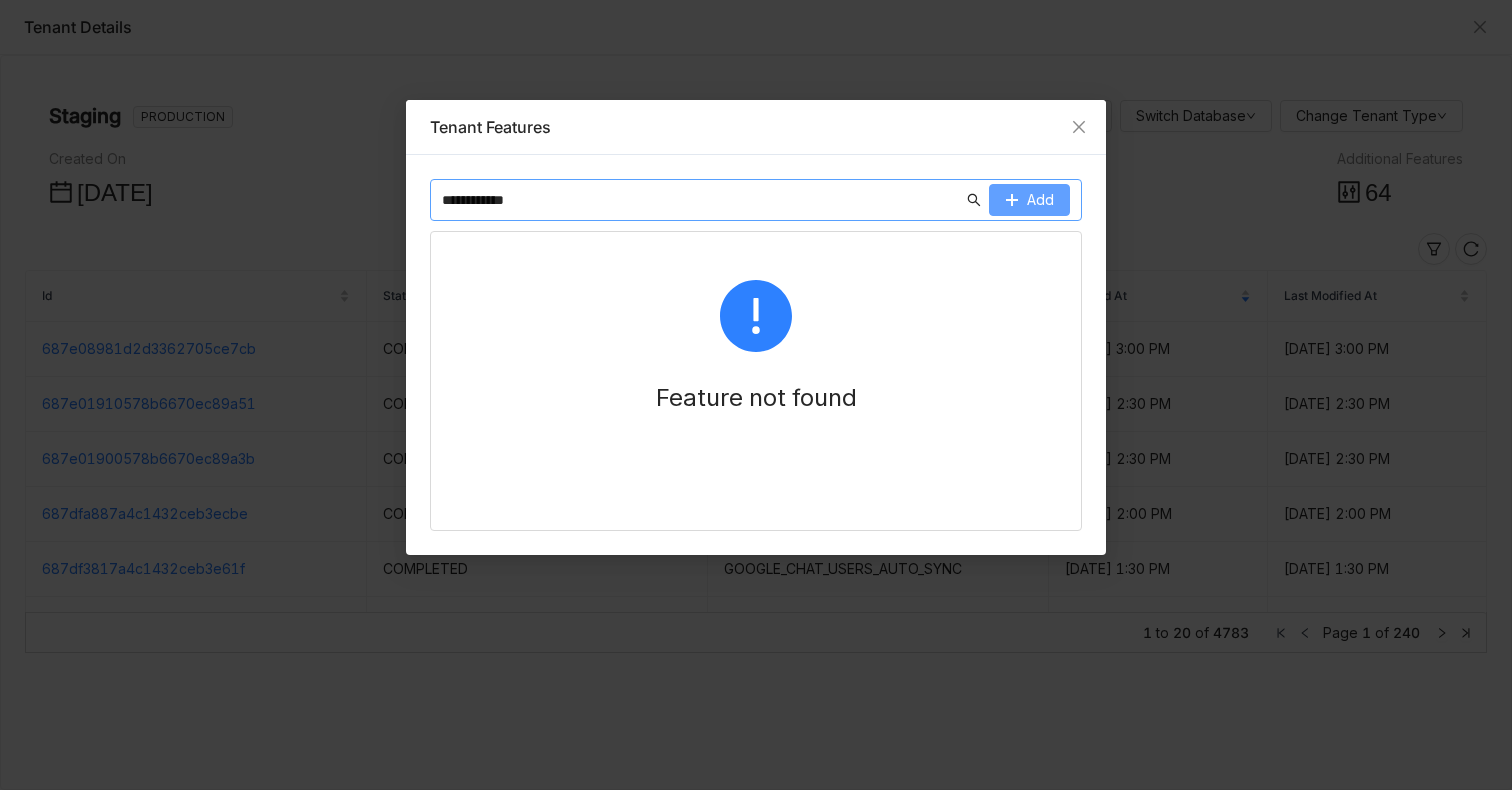 click on "Add" at bounding box center (1040, 200) 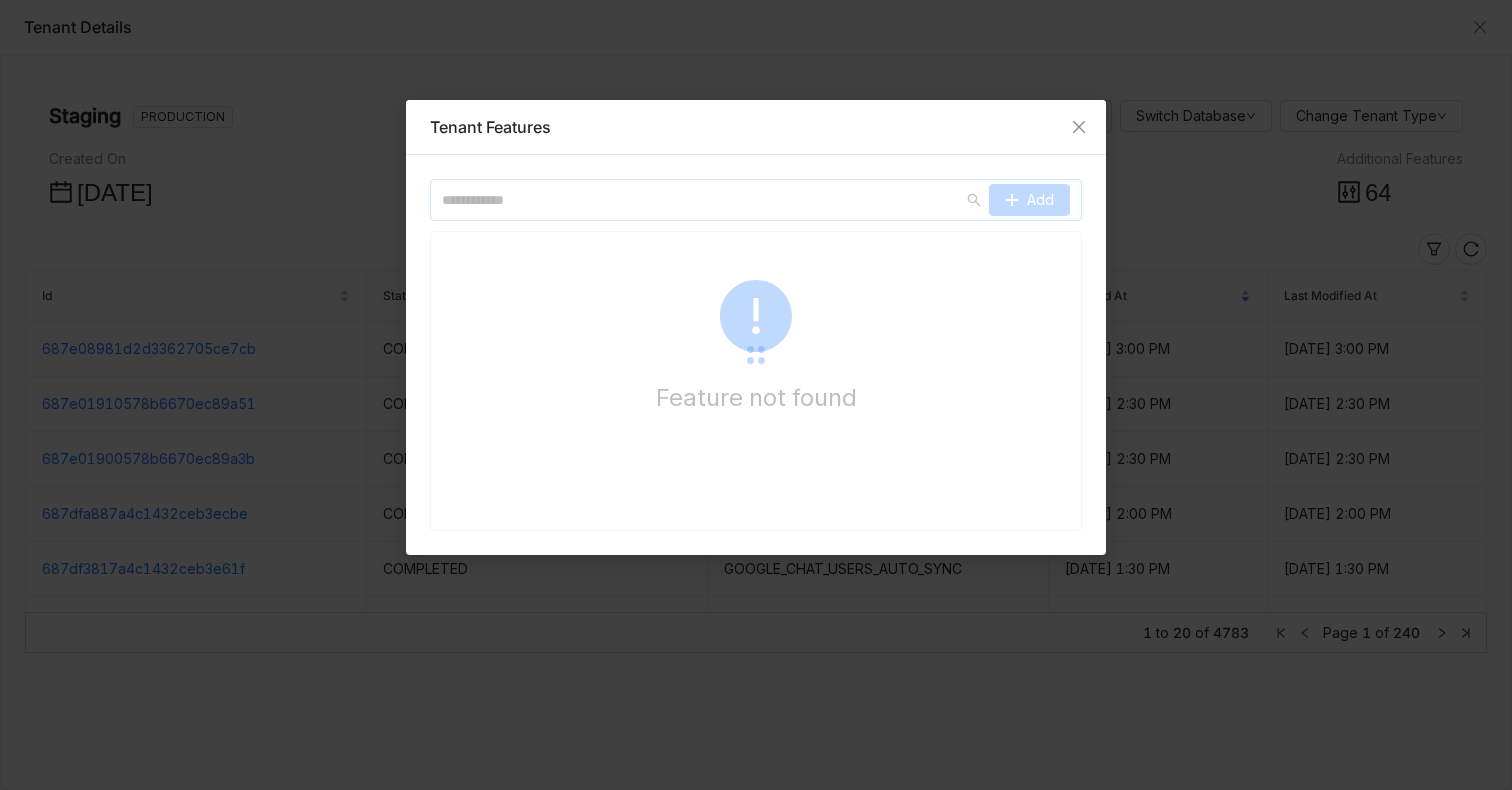 type 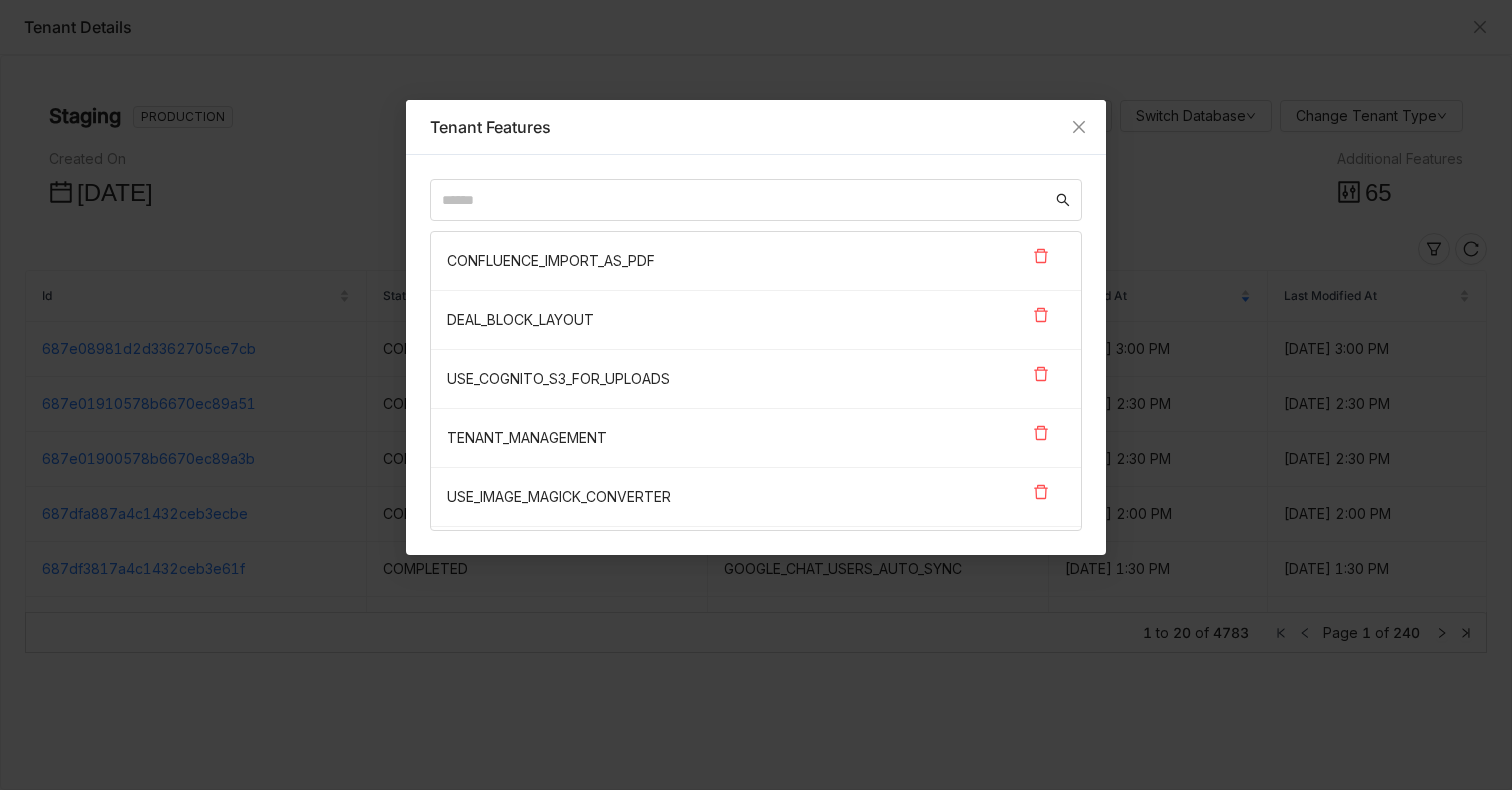 click on "Tenant Features  CONFLUENCE_IMPORT_AS_PDF   DEAL_BLOCK_LAYOUT   USE_COGNITO_S3_FOR_UPLOADS   TENANT_MANAGEMENT   USE_IMAGE_MAGICK_CONVERTER   CONTENT_PERFORMANCE   HOME   ADVANCE_SEARCH   COMPETITOR   PERSONA   TOPIC_SECTION_DISCOVERY   OBJECTION_V2   ALL_CONTACT_PERSONA_RECOMMENDATION   LMS_LESSON_DISCOVERY   SCORM_ENABLED   MULTI_TRACK   VIDEO_PPTX   SEARCH_AUTOCOMPLETE   KNOWLEDGE_EXTRACTION   SEARCH_DIVERSITY_SCORE   CRM_DEAL_PREP   HONOUR_GLOBAL_FILTER   VILT   PLAY   MARKETPLACE   ORGANISATION_MAP   PRODUCT   SHOW_ALL_ROOMS_TO_USER   FOLDER_LANDING_PAGE   GMAIL_MULTI_TRACKING   RULE_AGGREGATE_AND_PROCESS   COACHING_REPORTS   DEAL_INTELLIGENCE   RFP   GOOGLE_ADD_TAB_PARAMETER_ON_EXPORT   LMS_ENABLE_AUTO_ENROLL_ON_ADDITION_IN_PRIMARY_TEAM   LMS_ENABLE_AUTO_ENROLL_ON_ADDITION_IN_GROUP   LMS_NEW   ROLE_PLAY   AI_ROLE_PLAY   AI_CONTENT_CREATION   OPENAI_TAGS   HOME_PAGE_V3   ASKBUDDY_IN_SEARCH   FOLDER_LANDING_PAGE_V3   GPAGE_V3   LMS_PARTNER   PARTNER_CONTENT   PARTERN_MANAGEMENT   LMS_V3   BLOCK_LIBRARY" at bounding box center (756, 395) 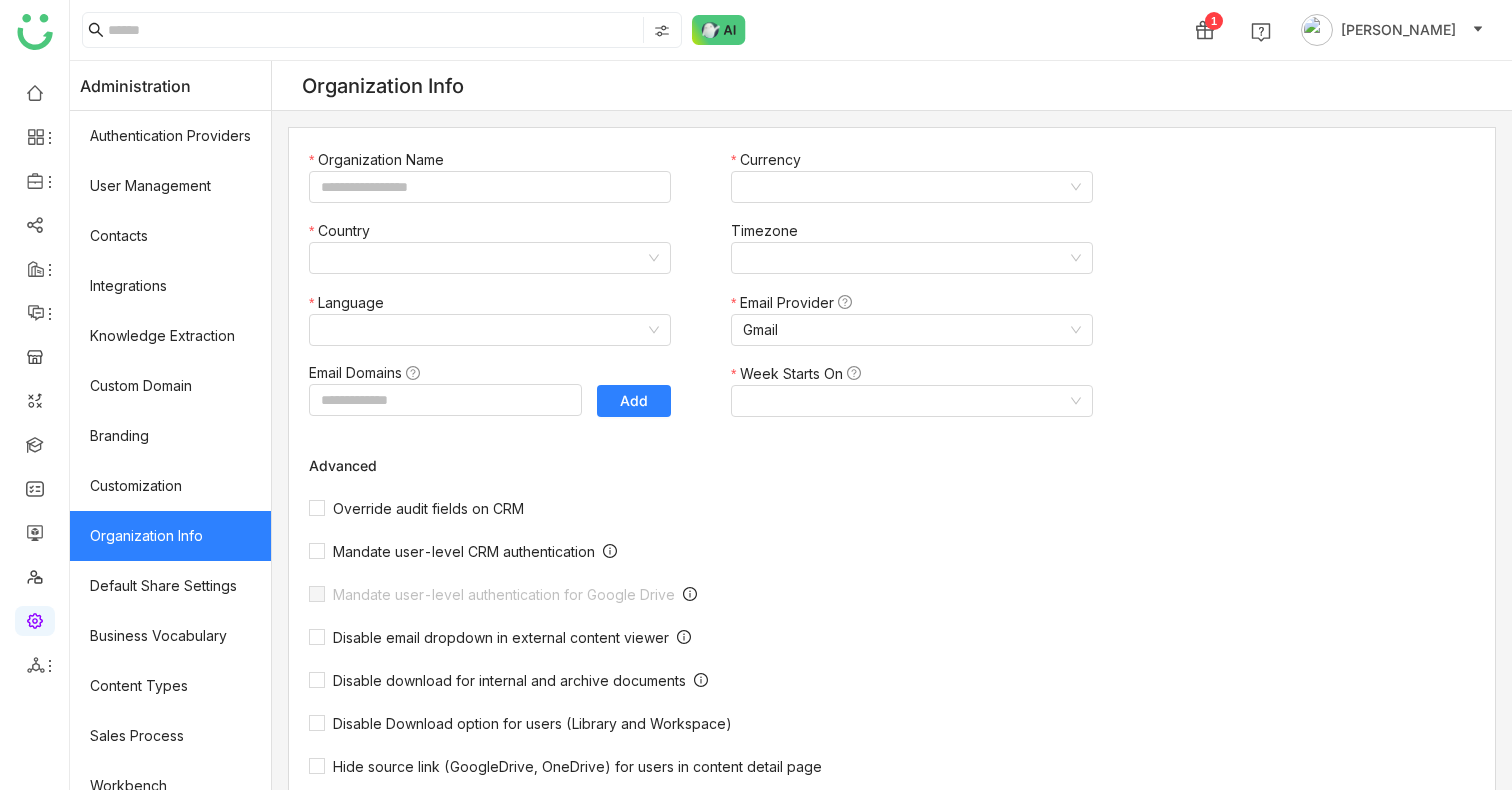 type on "*******" 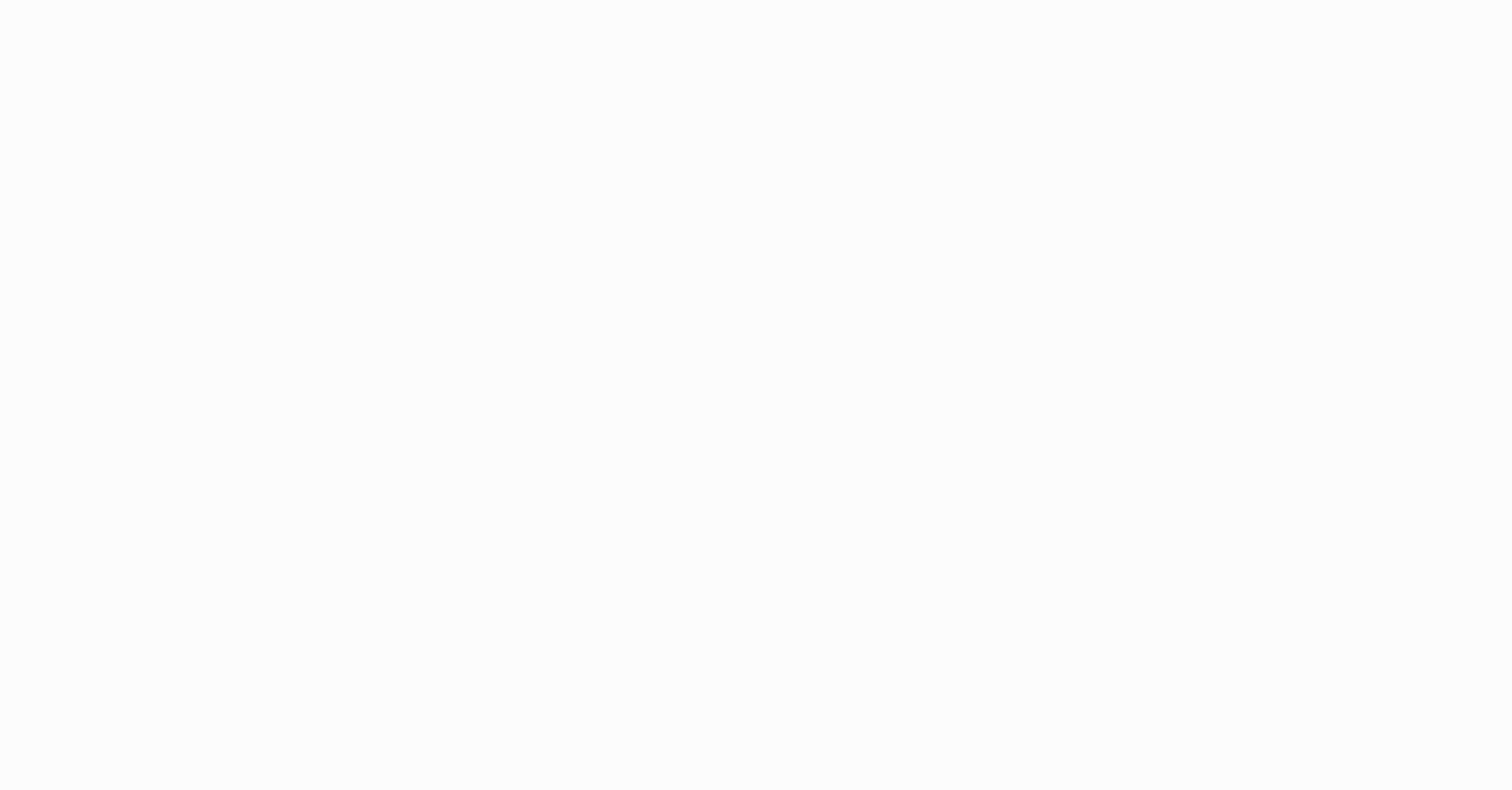 scroll, scrollTop: 0, scrollLeft: 0, axis: both 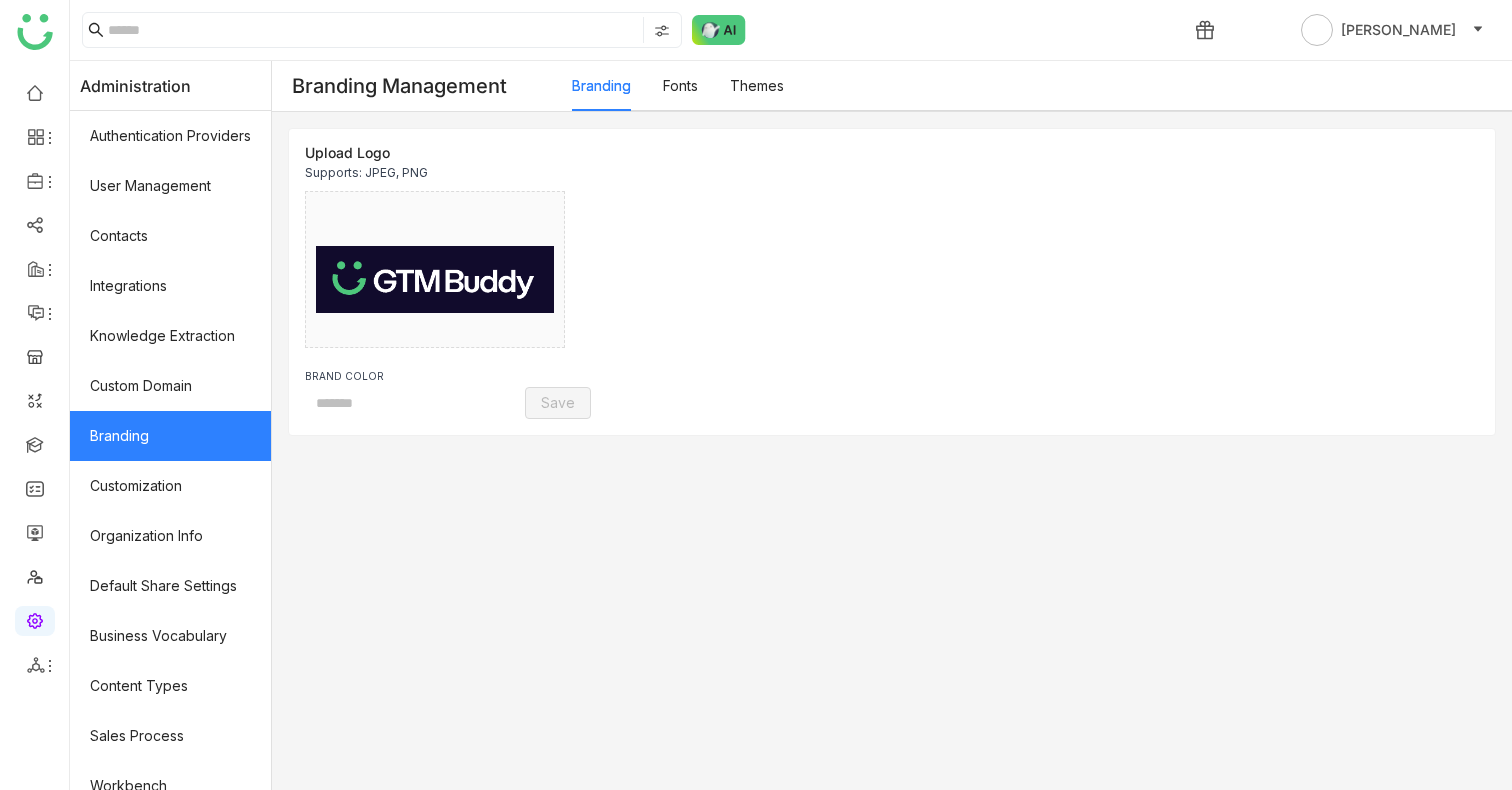 type on "*******" 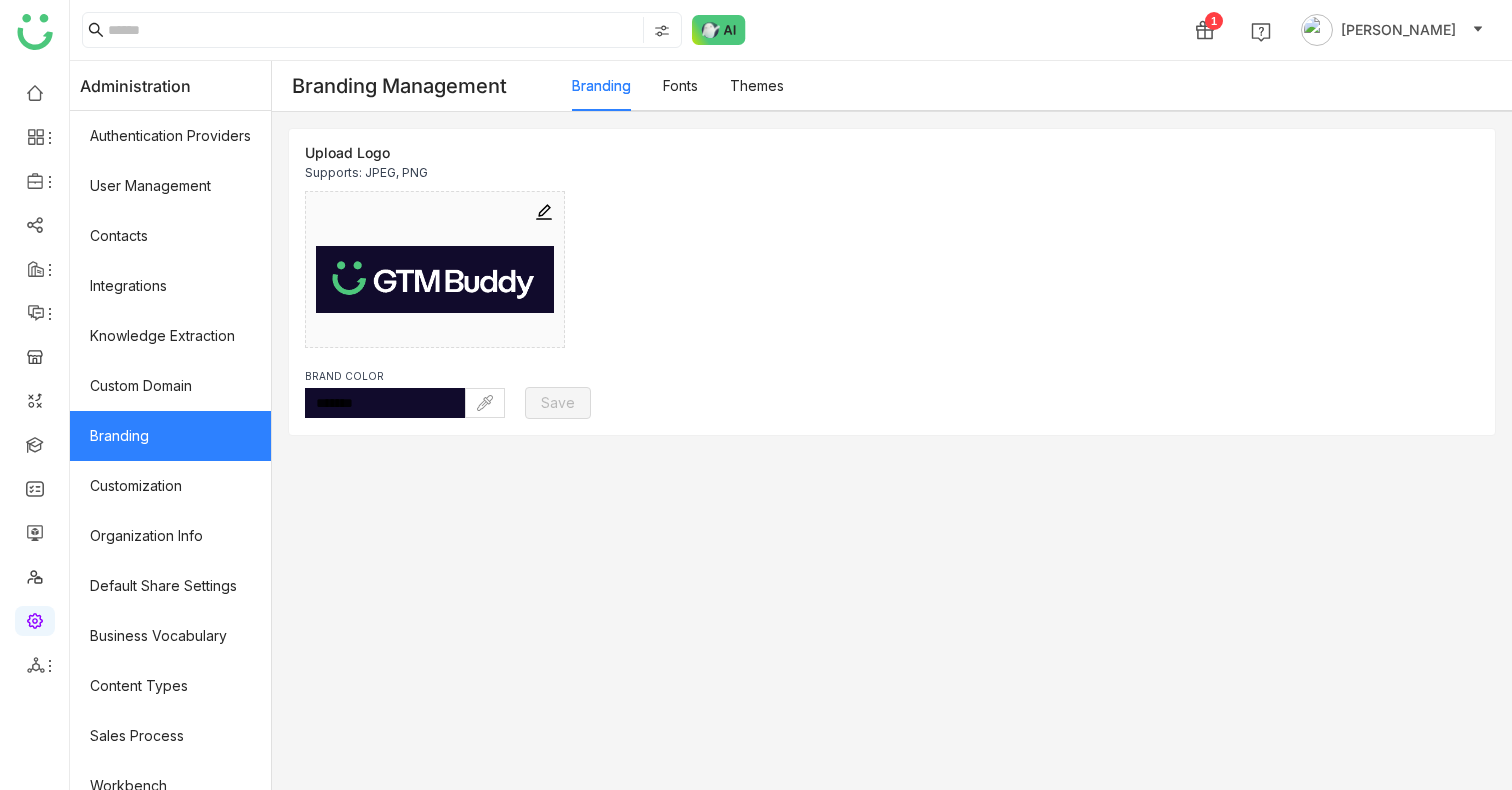 click on "Fonts" at bounding box center [680, 85] 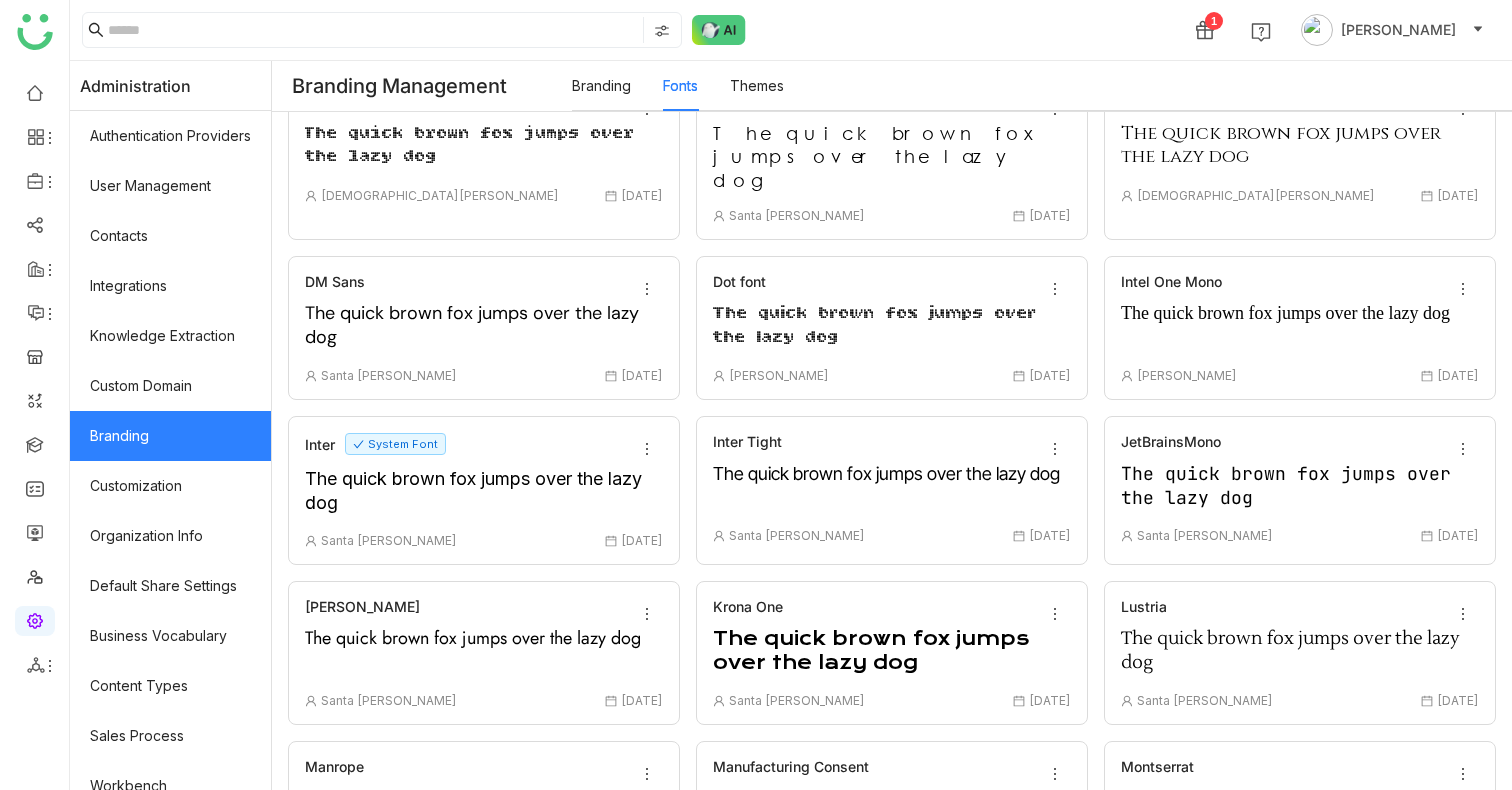 scroll, scrollTop: 274, scrollLeft: 0, axis: vertical 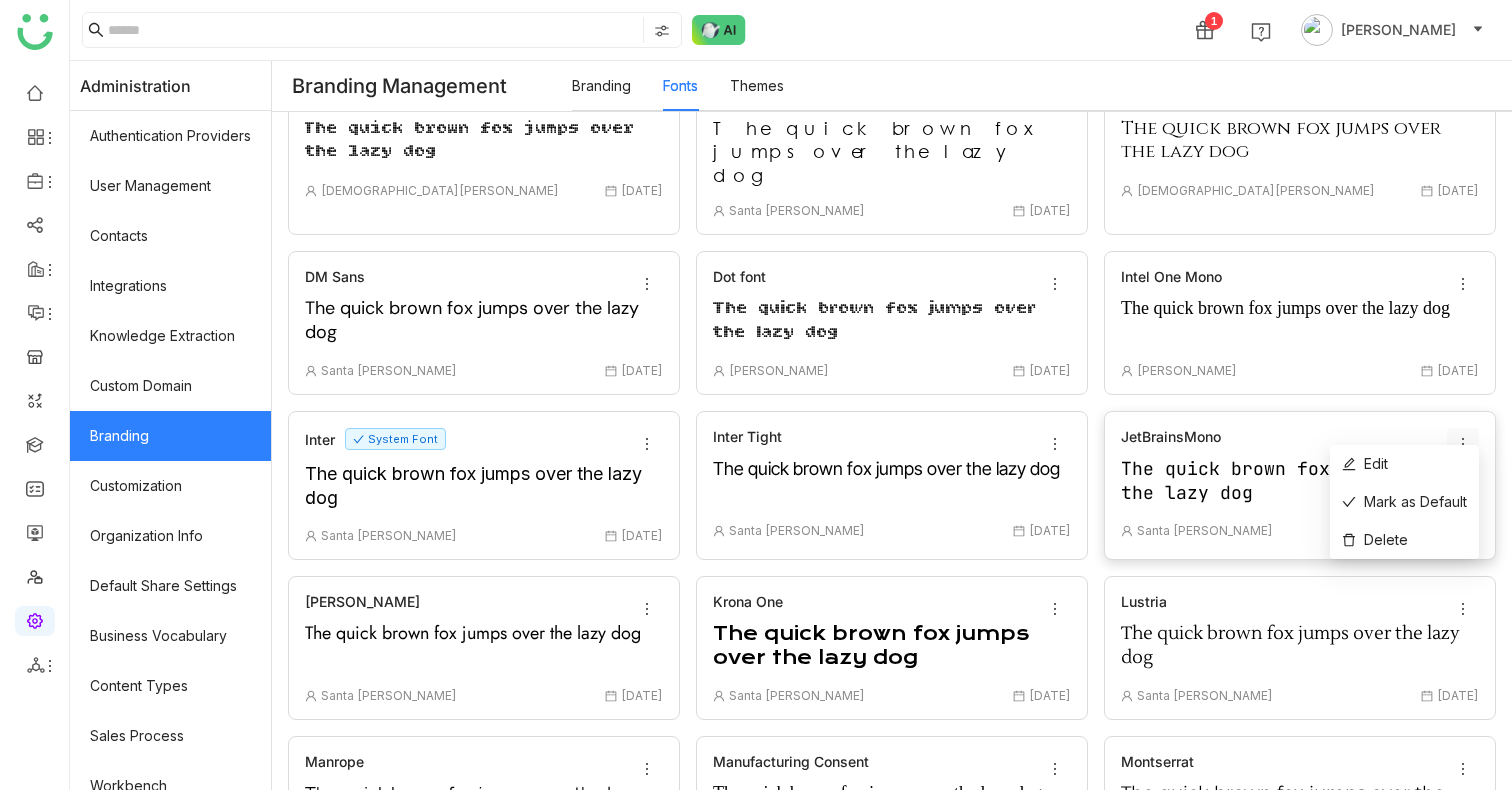 click 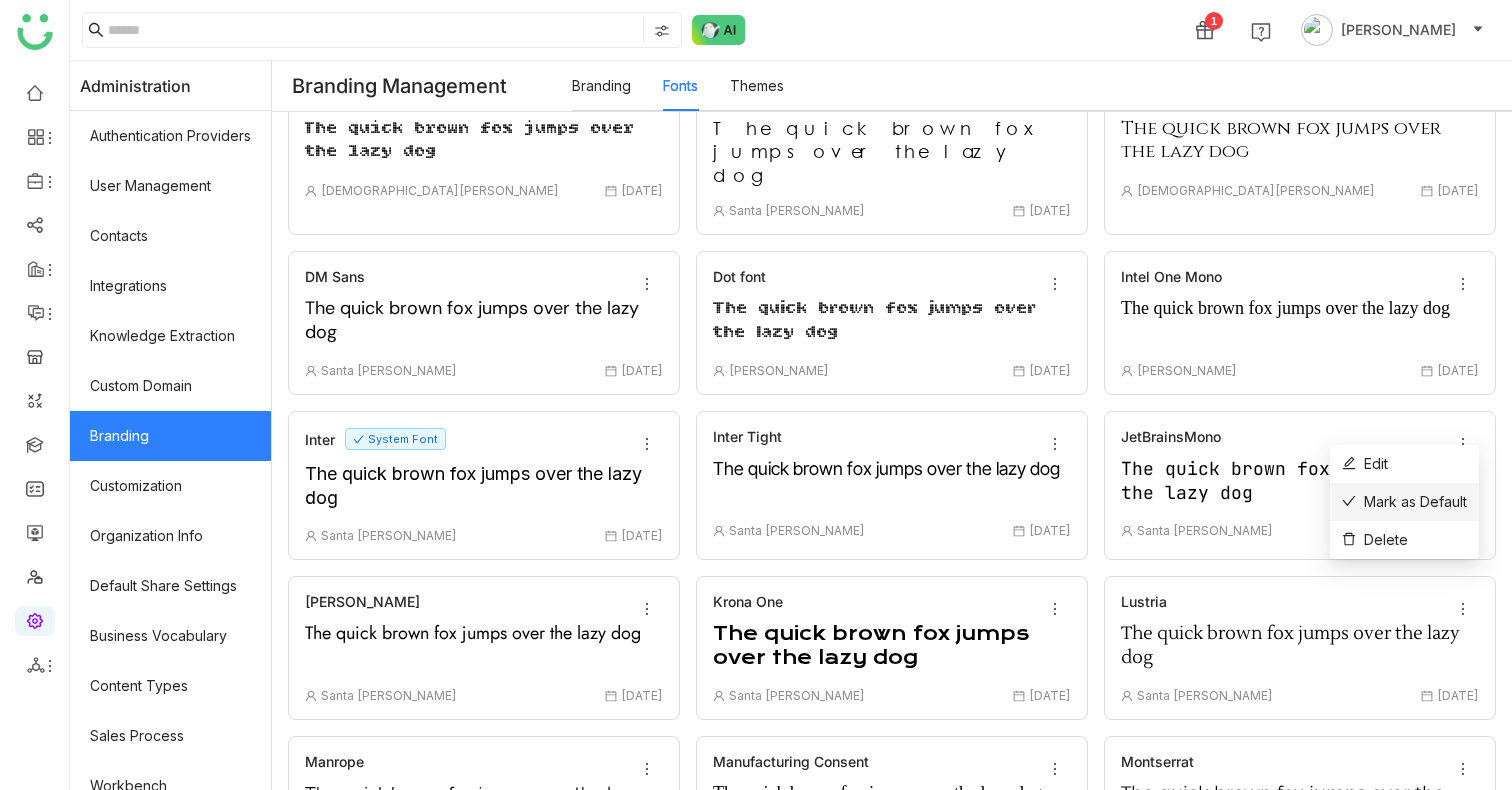 click on "Mark as Default" at bounding box center [1404, 502] 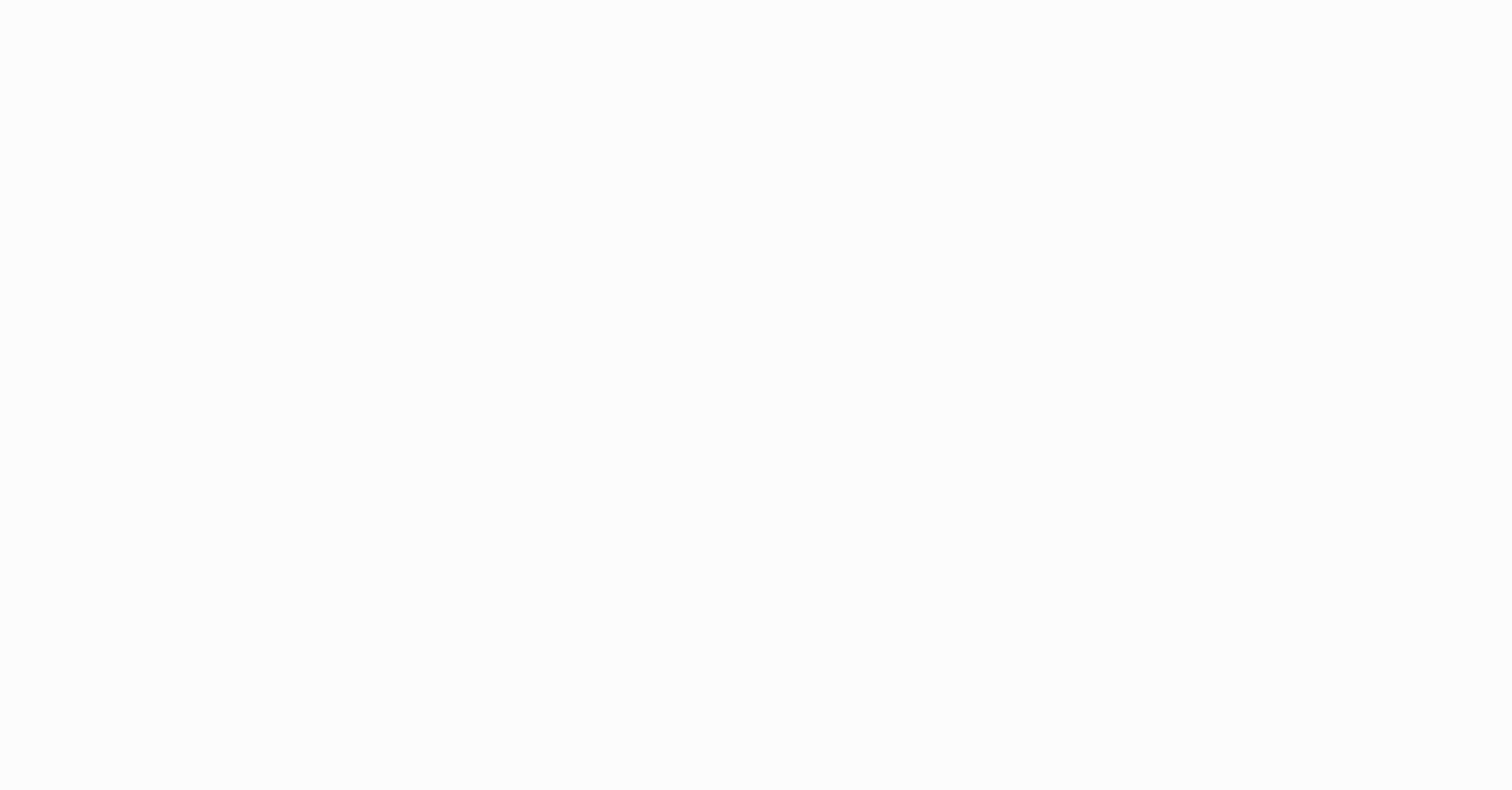 scroll, scrollTop: 0, scrollLeft: 0, axis: both 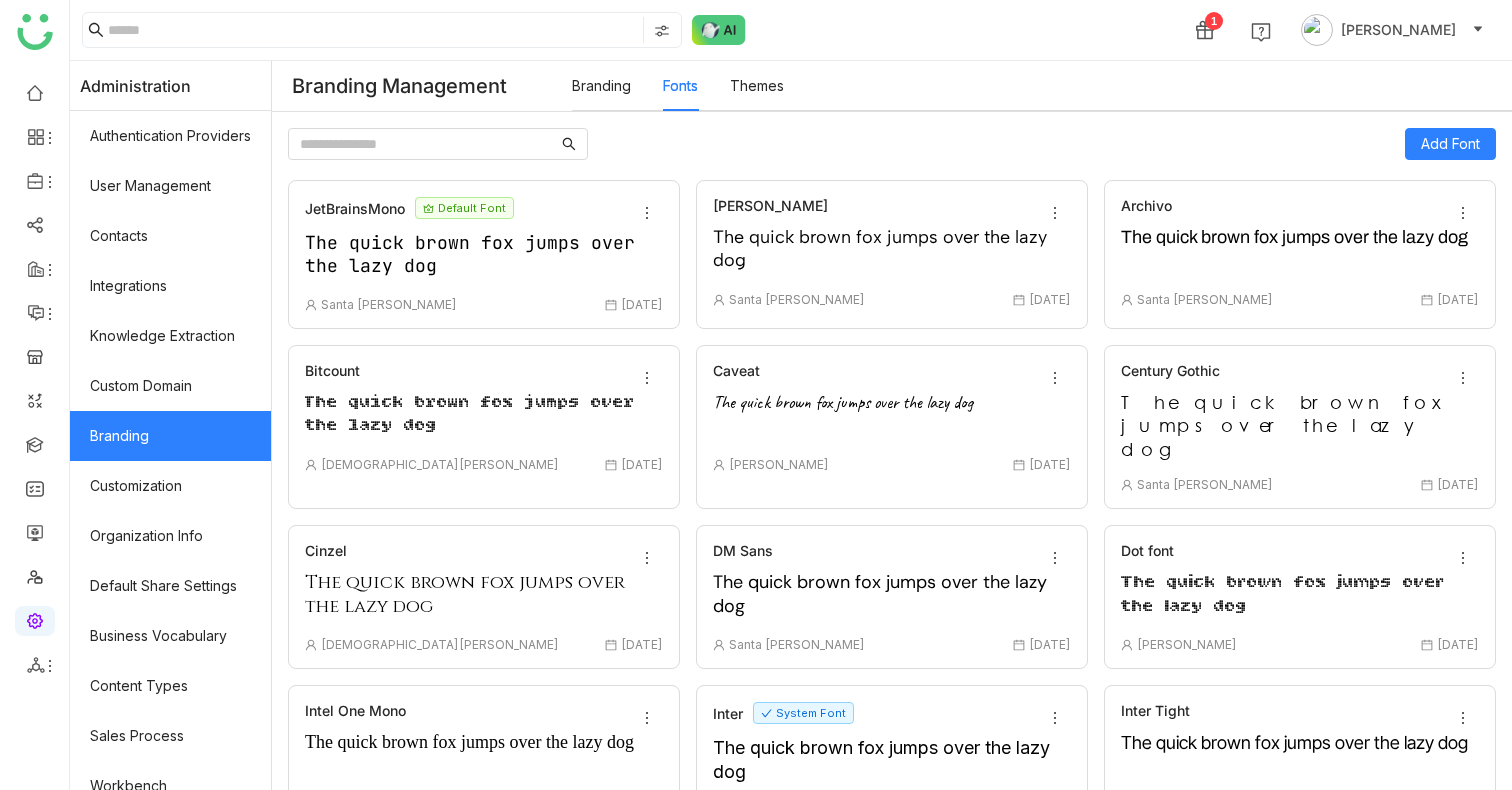 click 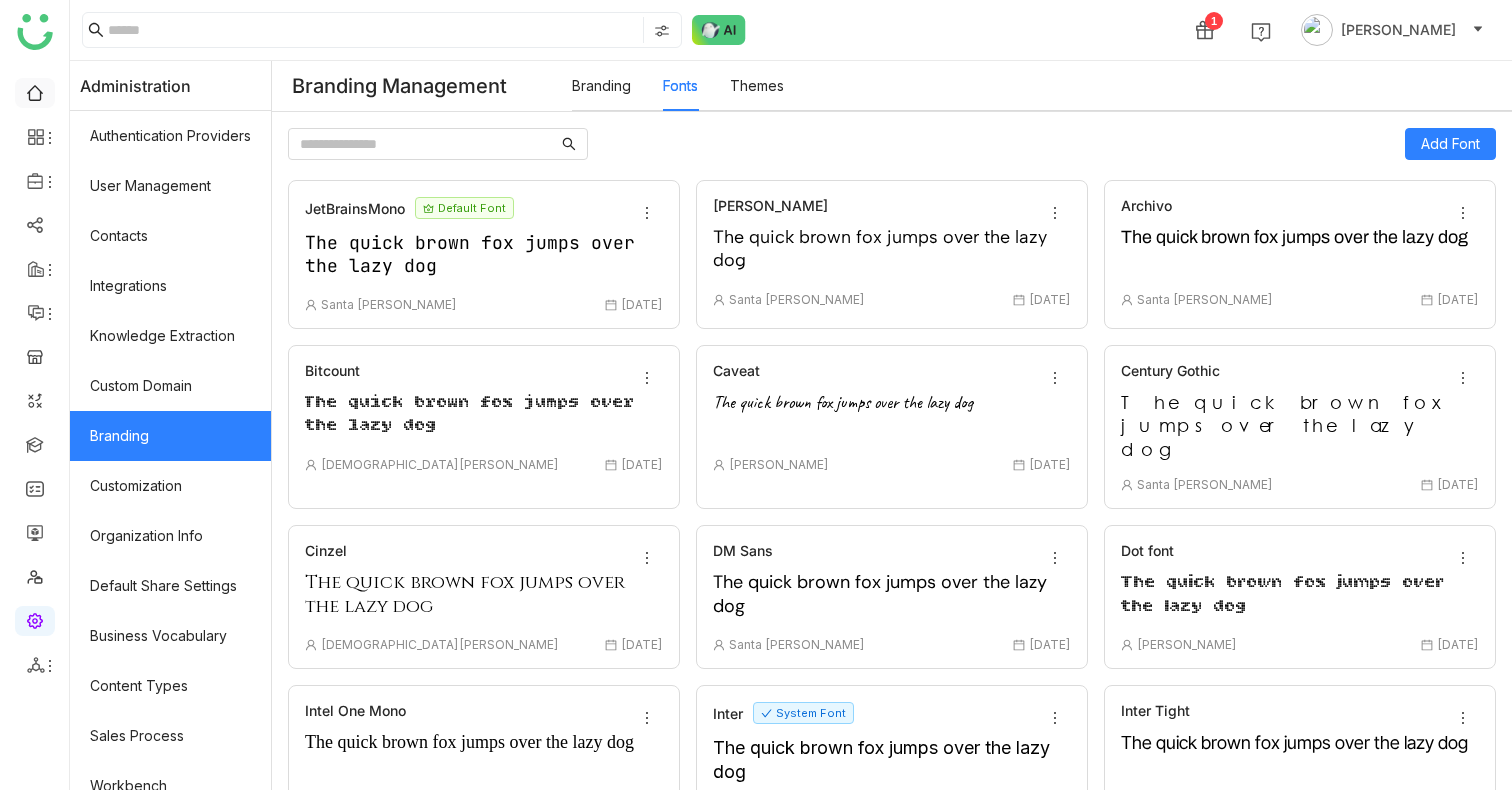 click at bounding box center [35, 91] 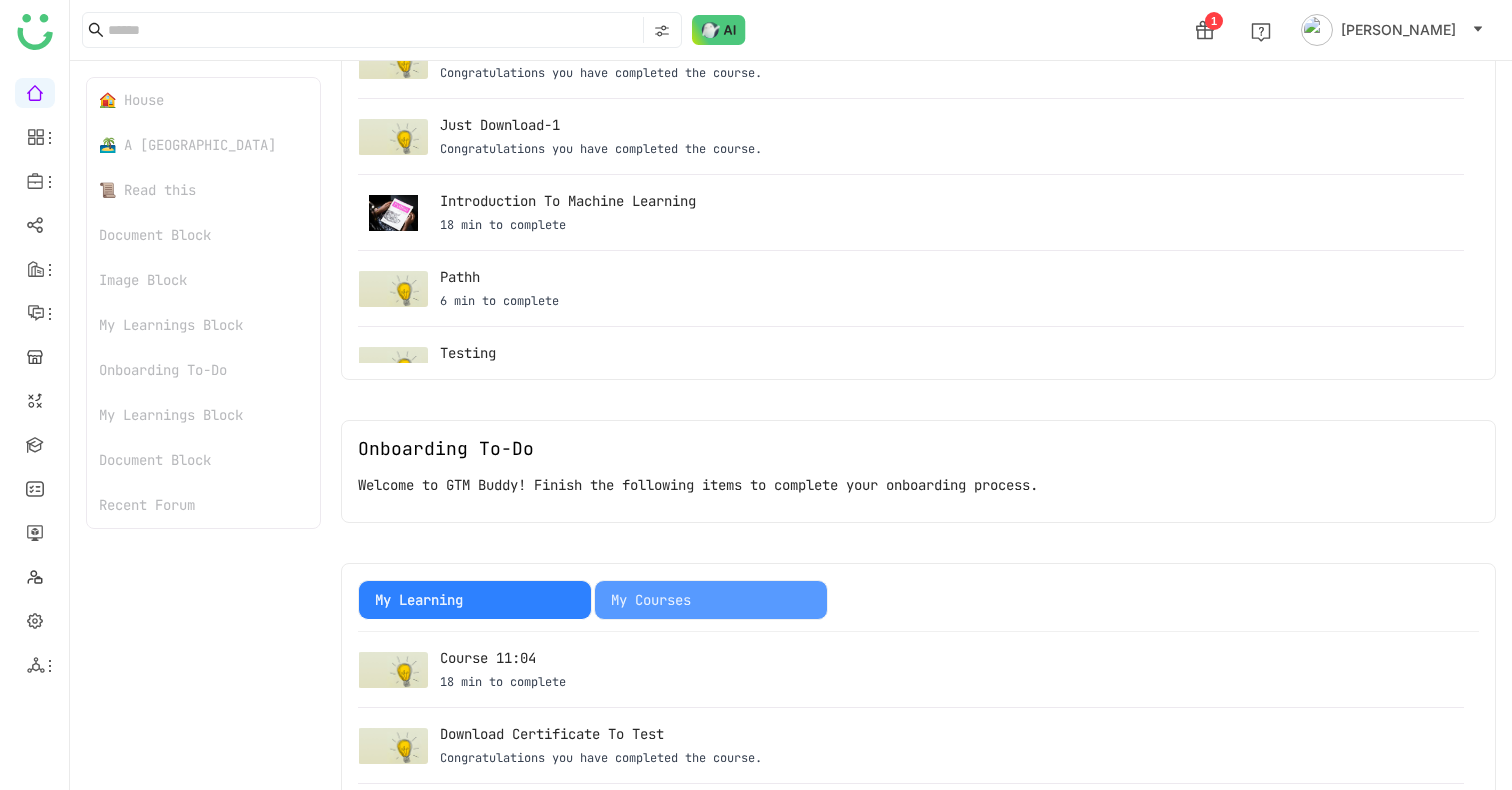 scroll, scrollTop: 1855, scrollLeft: 0, axis: vertical 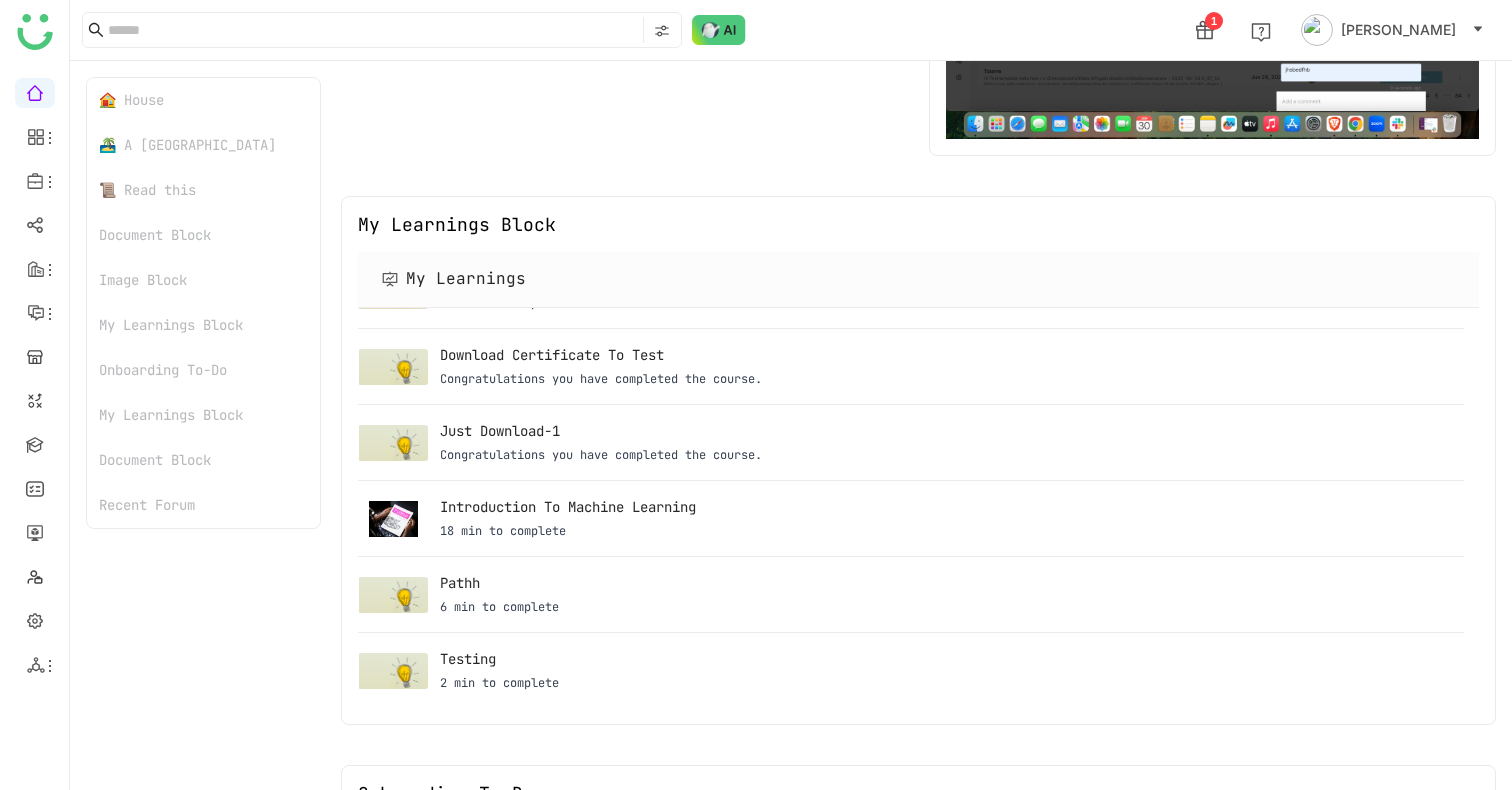 click on "🏝️ A Calming Beach House" 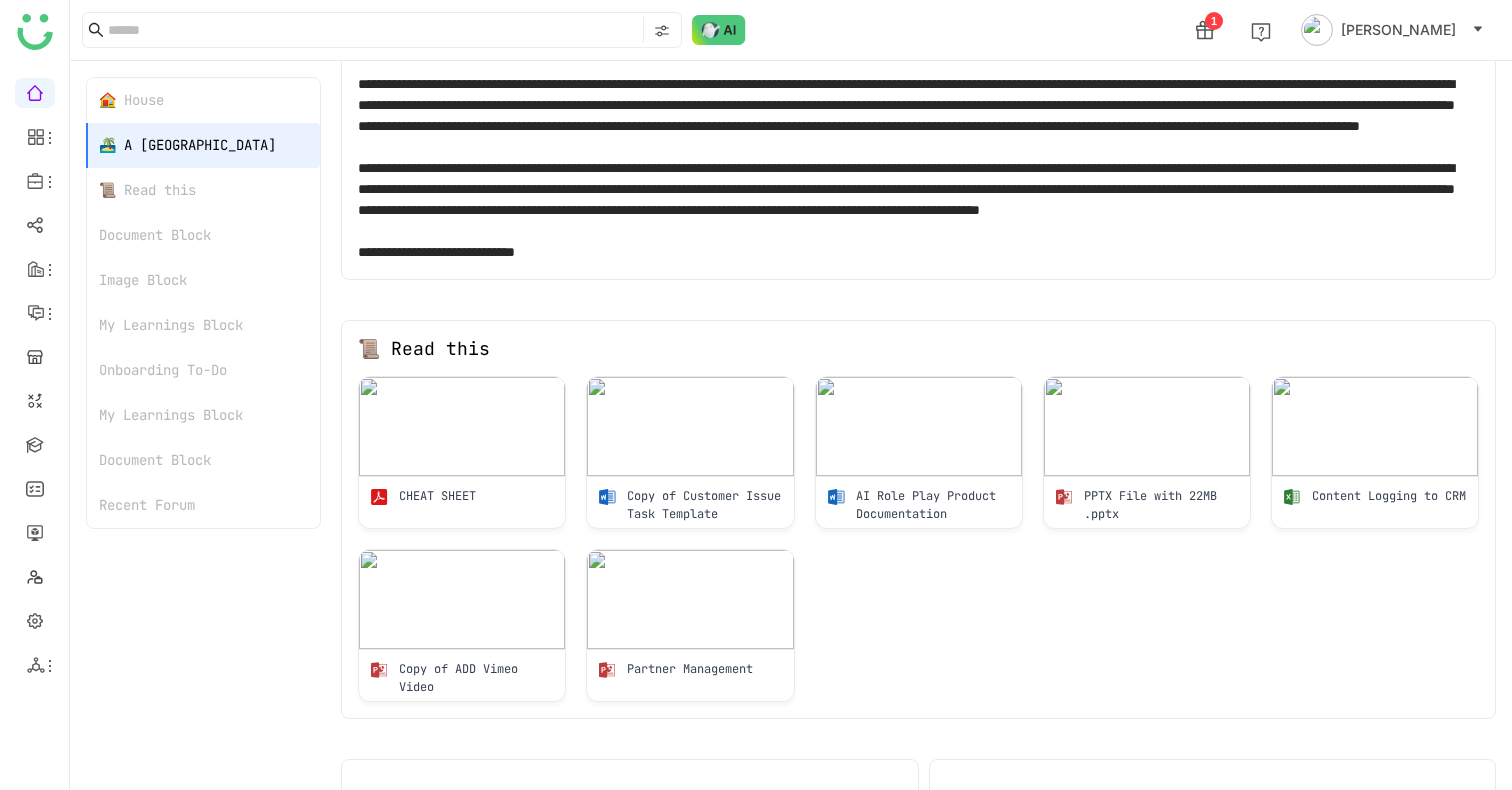 click on "📜 Read this" 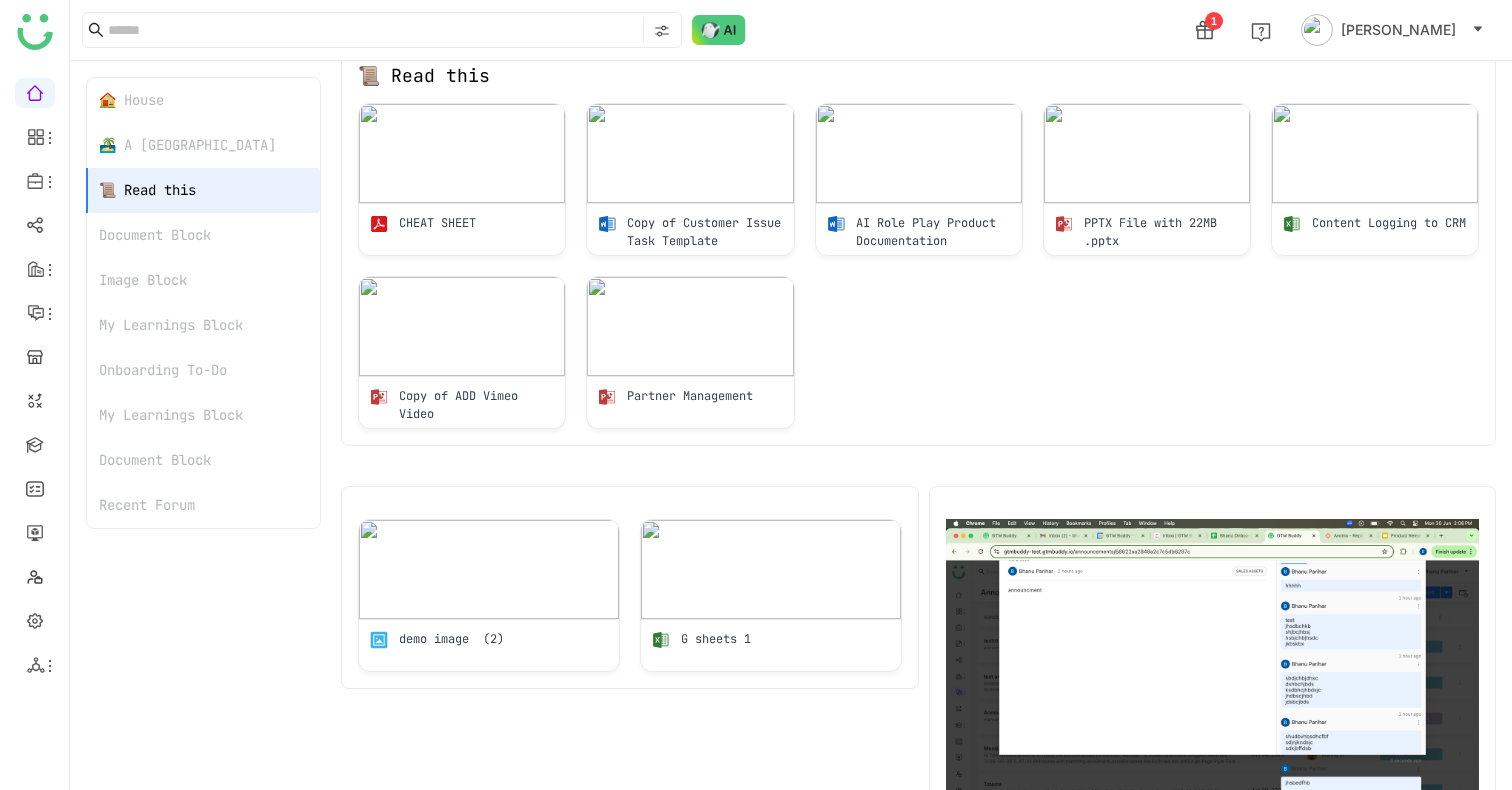 scroll, scrollTop: 801, scrollLeft: 0, axis: vertical 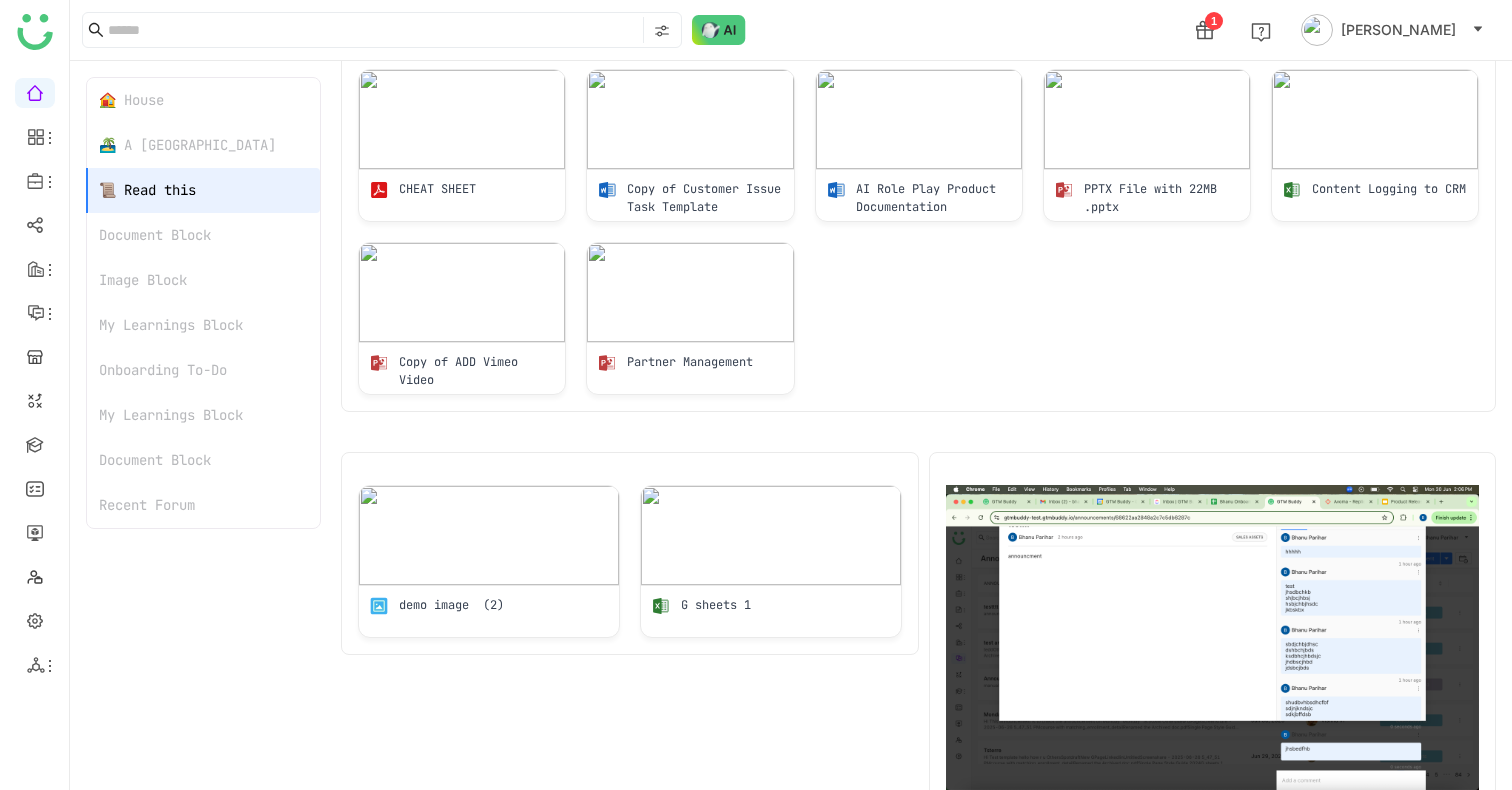 click 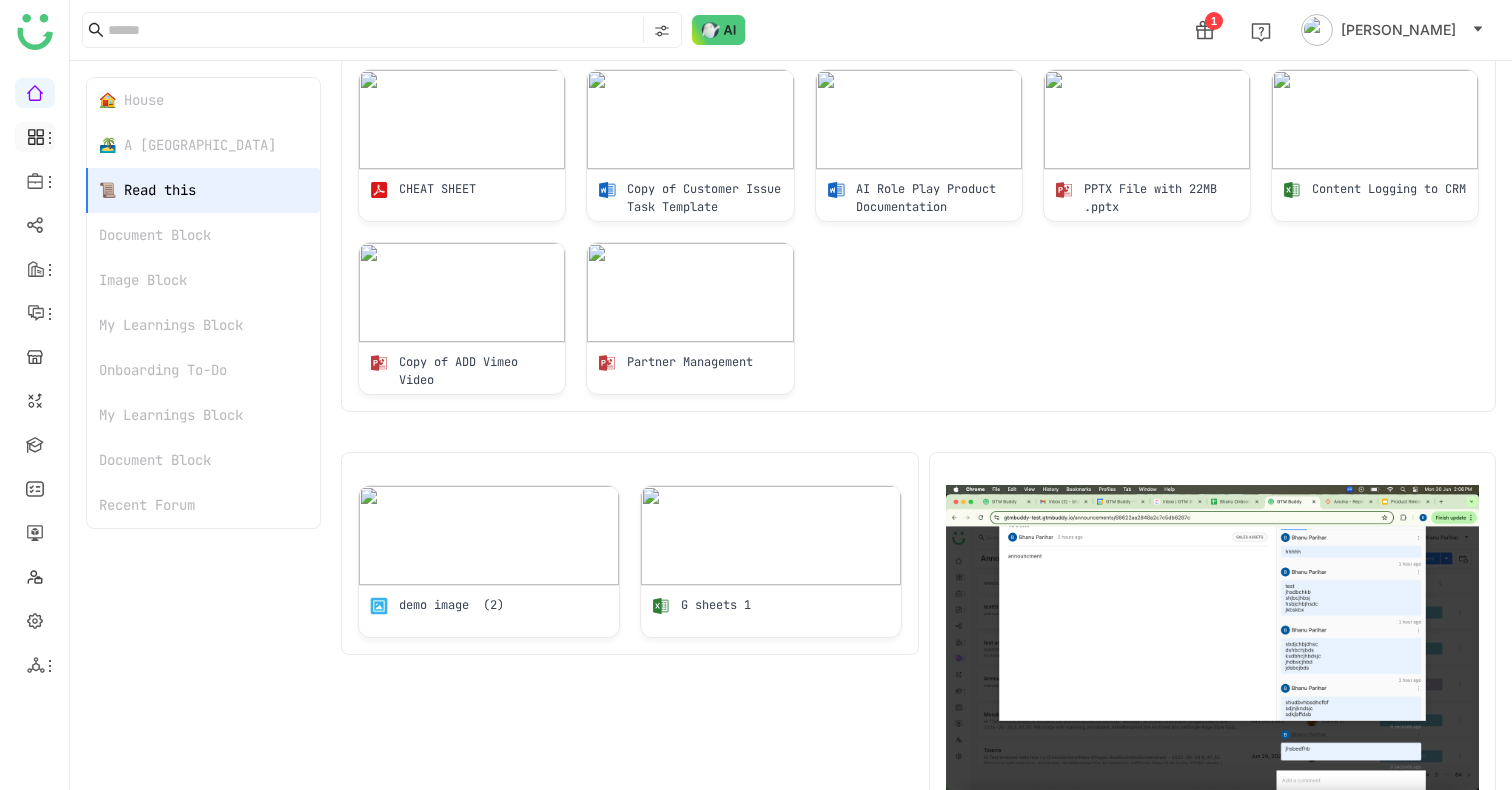 click 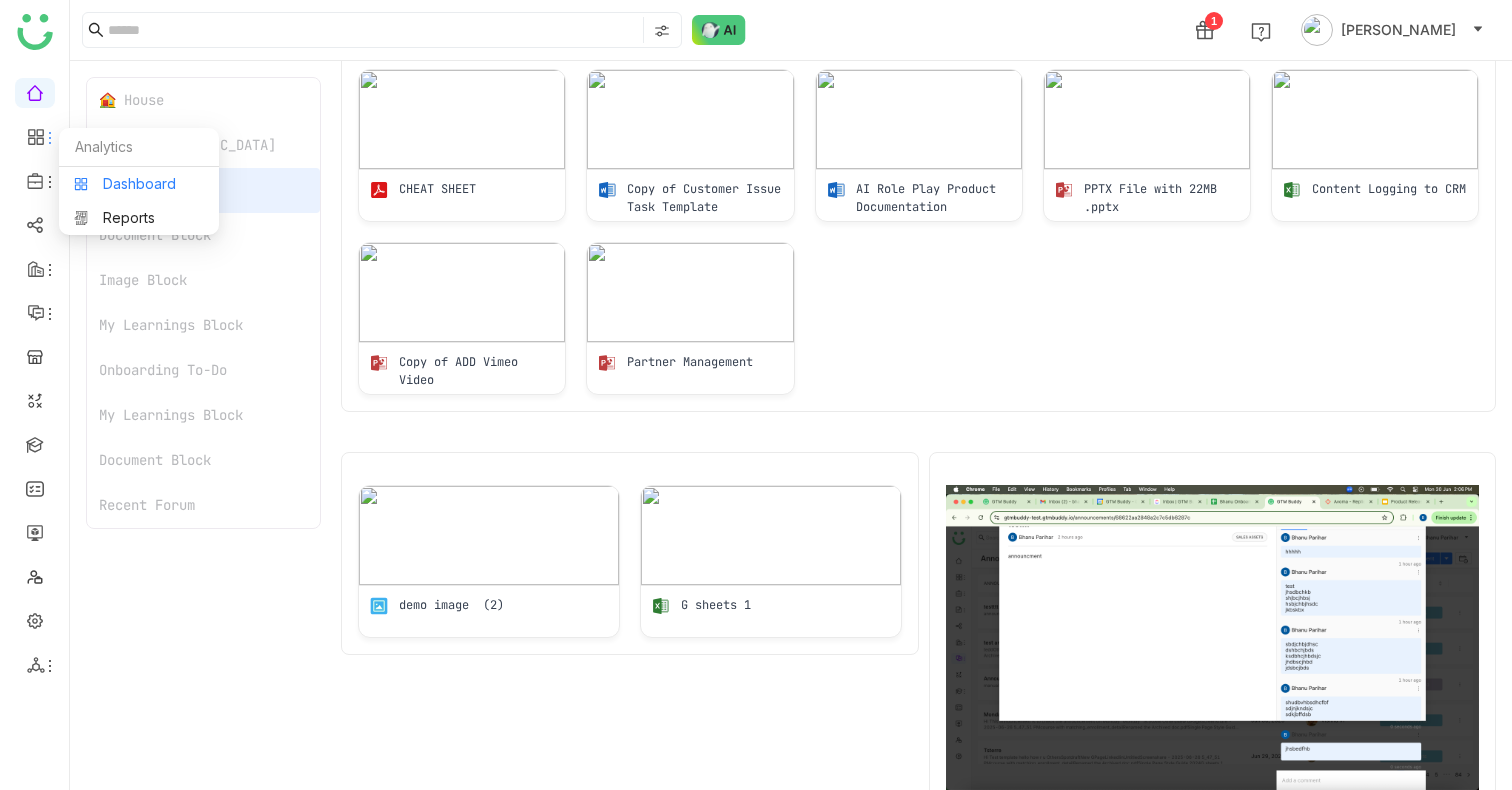 click on "Dashboard" at bounding box center [139, 184] 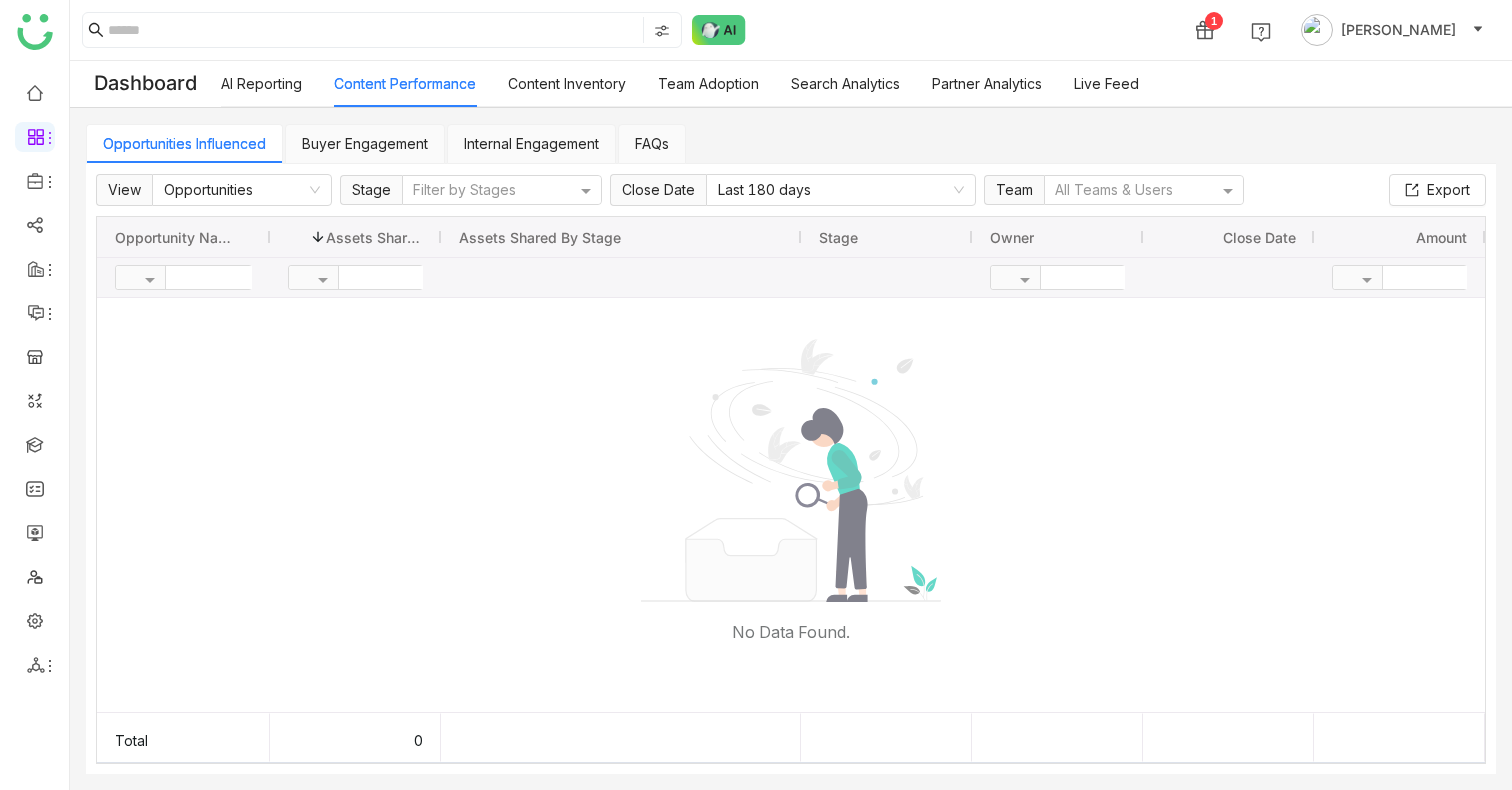 type 